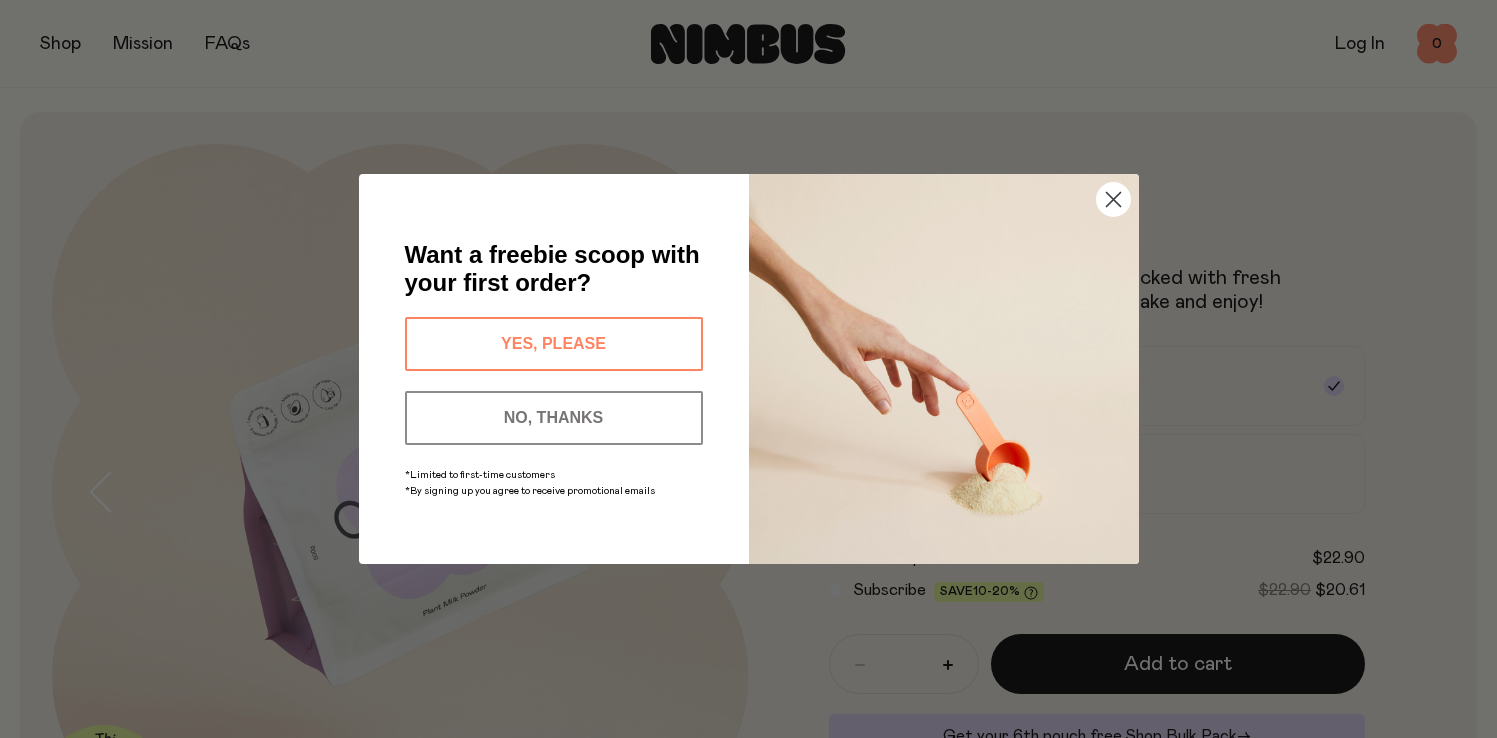 scroll, scrollTop: 0, scrollLeft: 0, axis: both 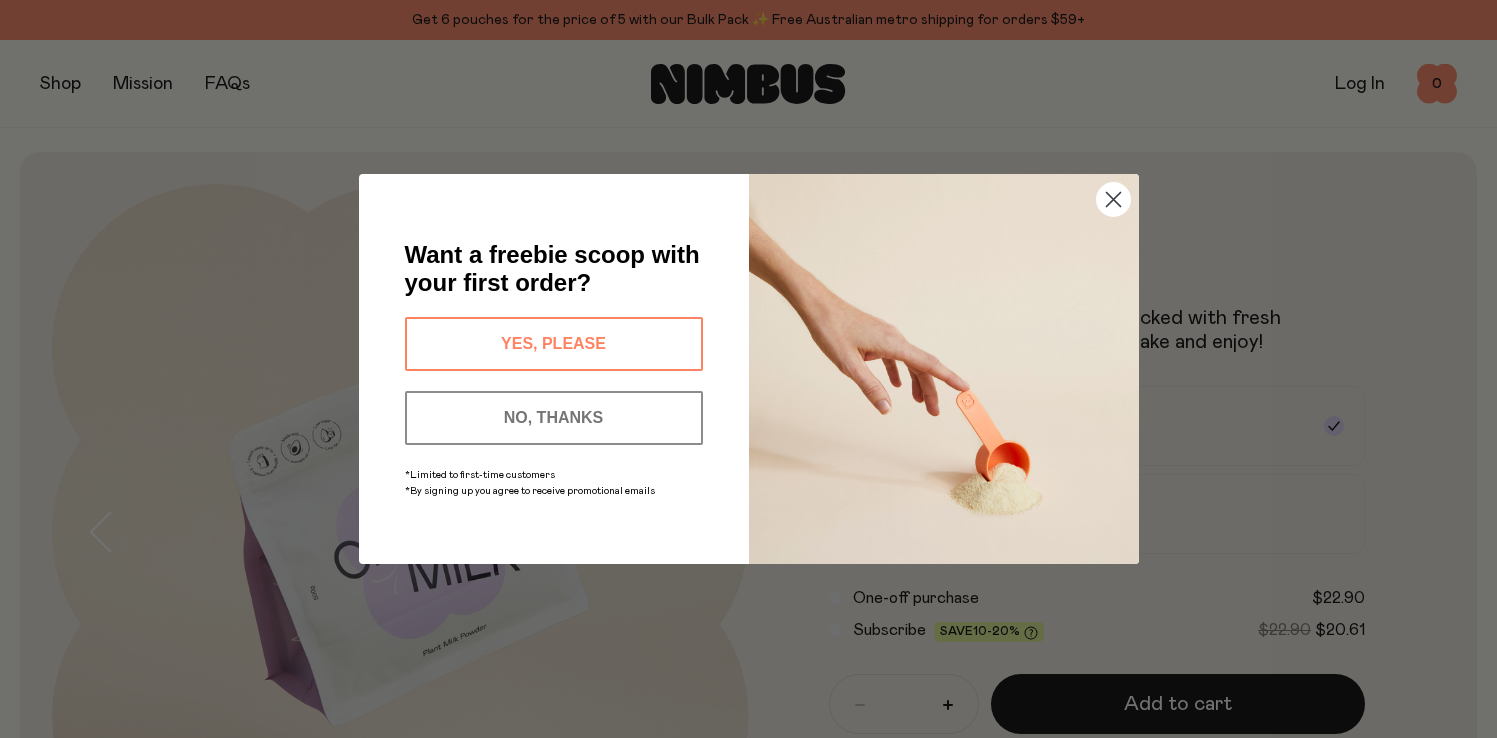 click on "YES, PLEASE" at bounding box center (554, 344) 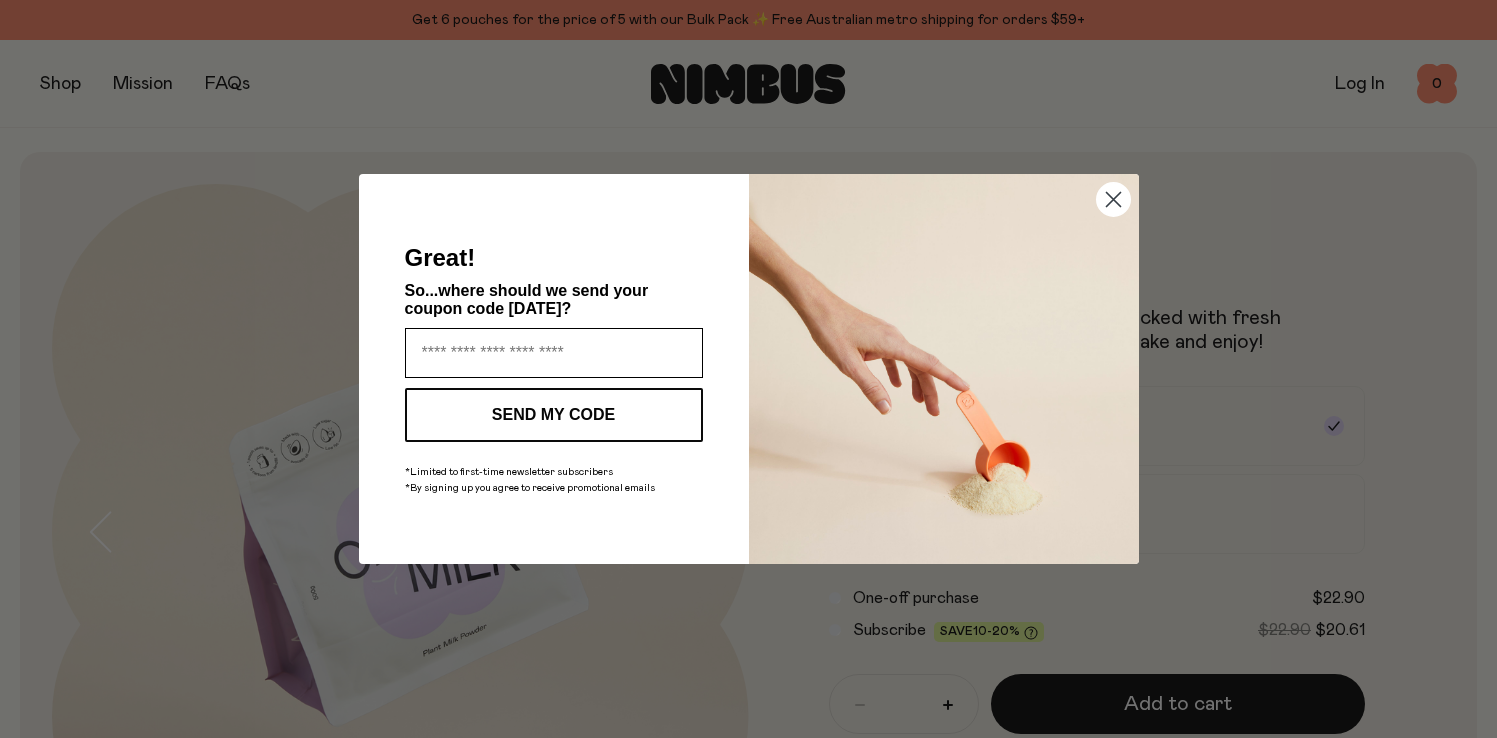 click at bounding box center [554, 353] 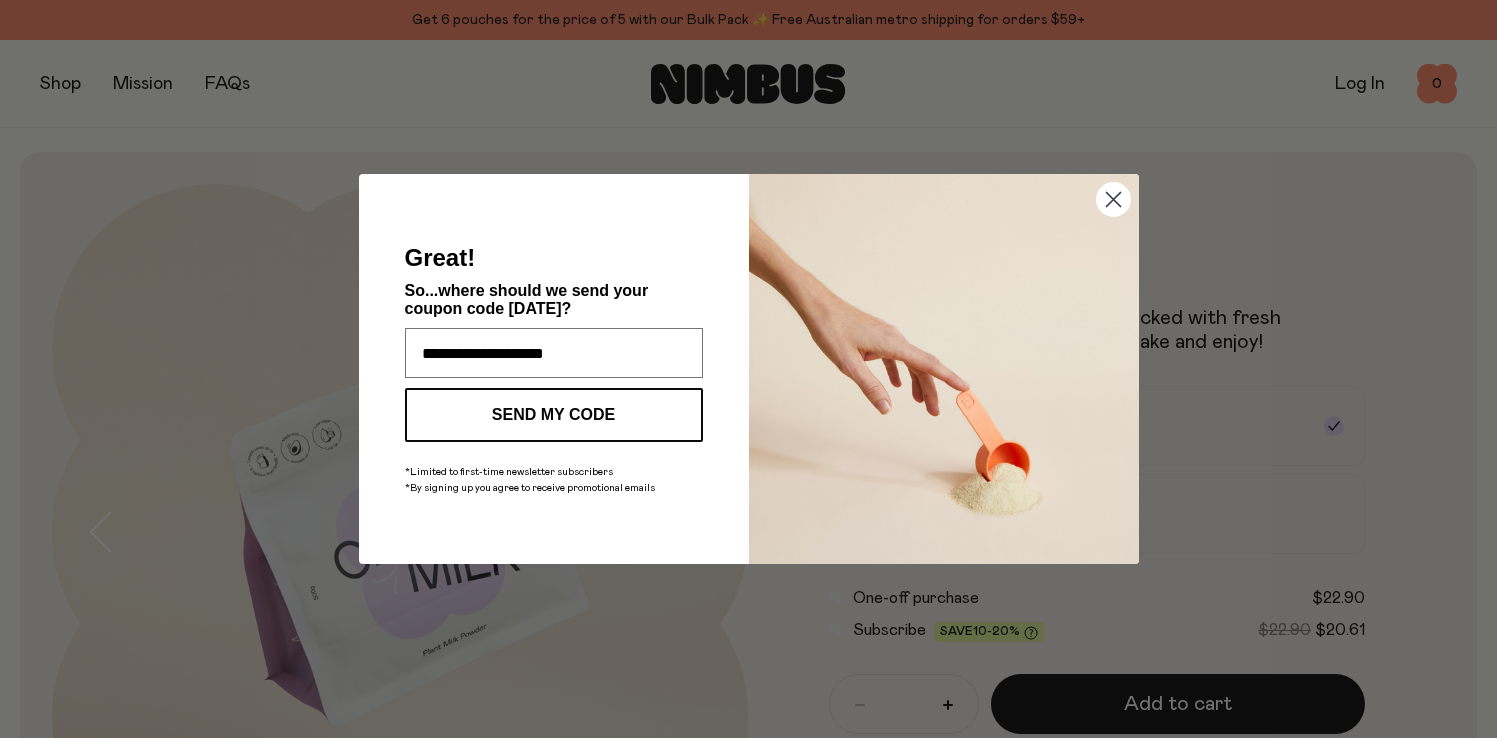 click on "SEND MY CODE" at bounding box center (554, 415) 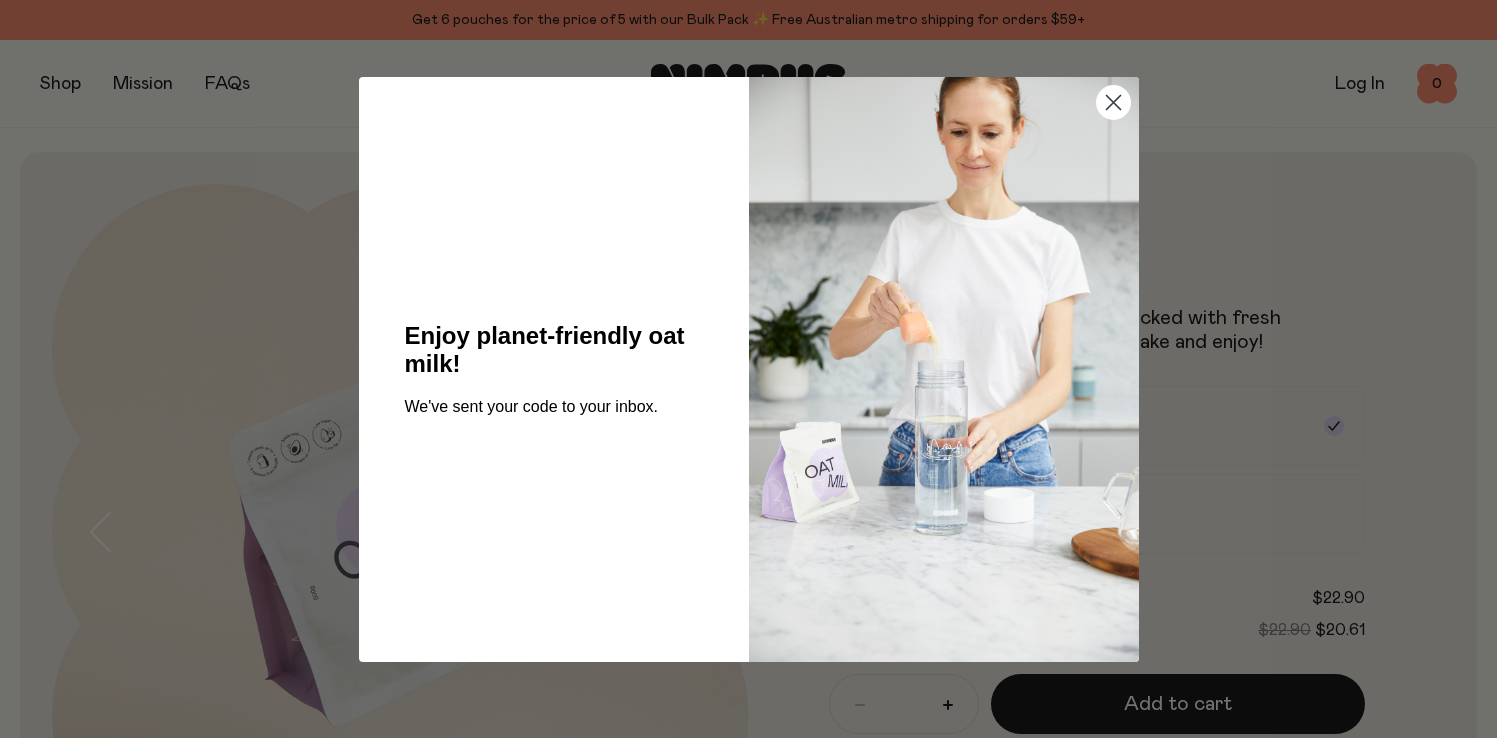 click 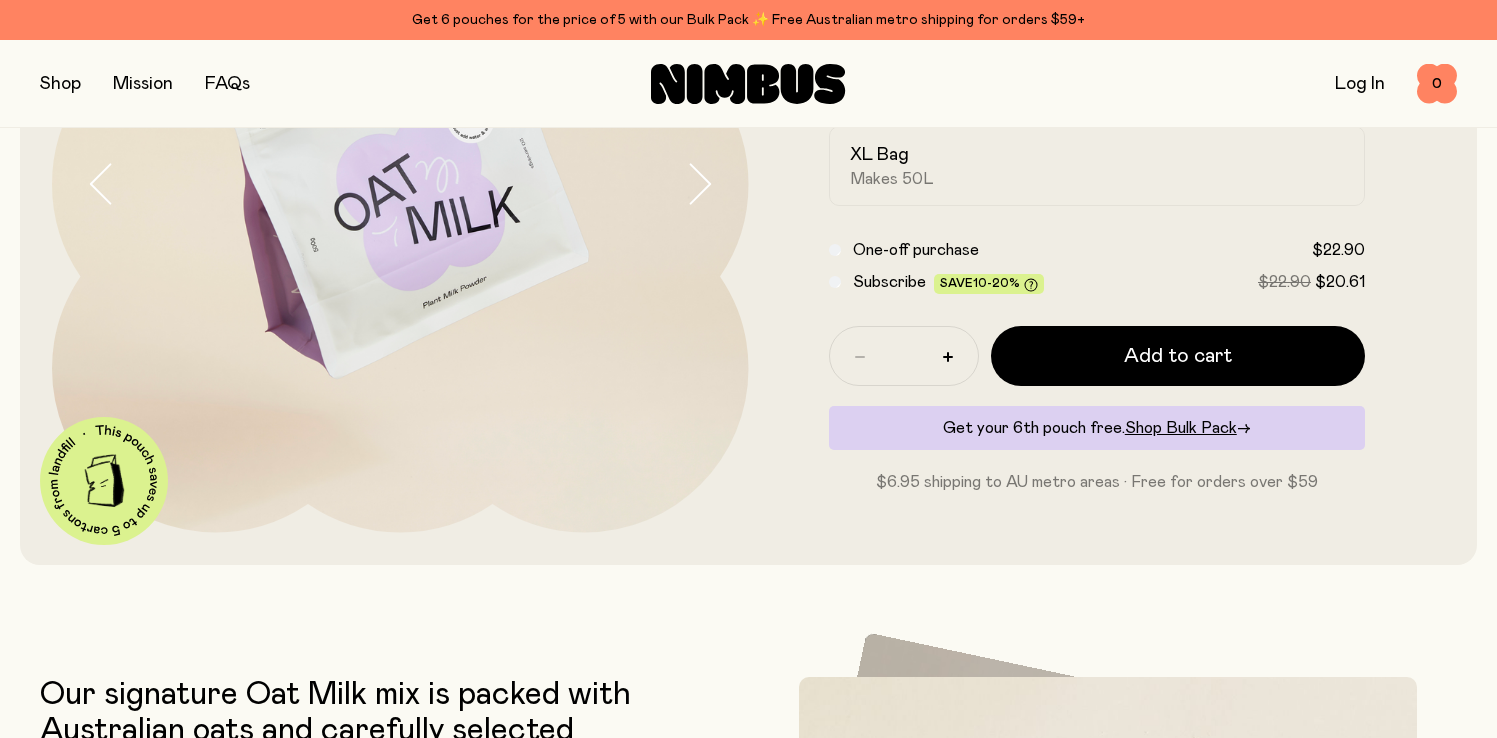 scroll, scrollTop: 385, scrollLeft: 0, axis: vertical 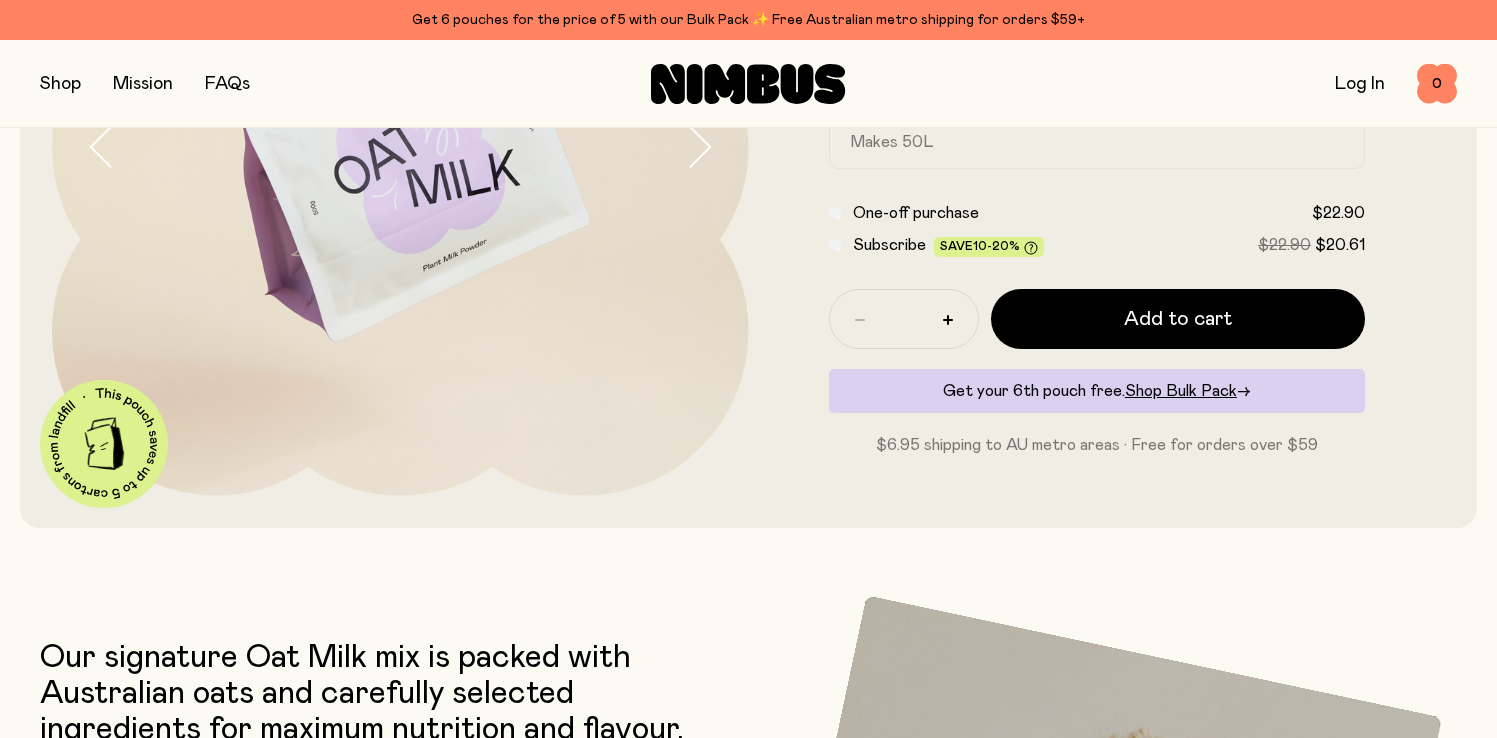 click at bounding box center (60, 84) 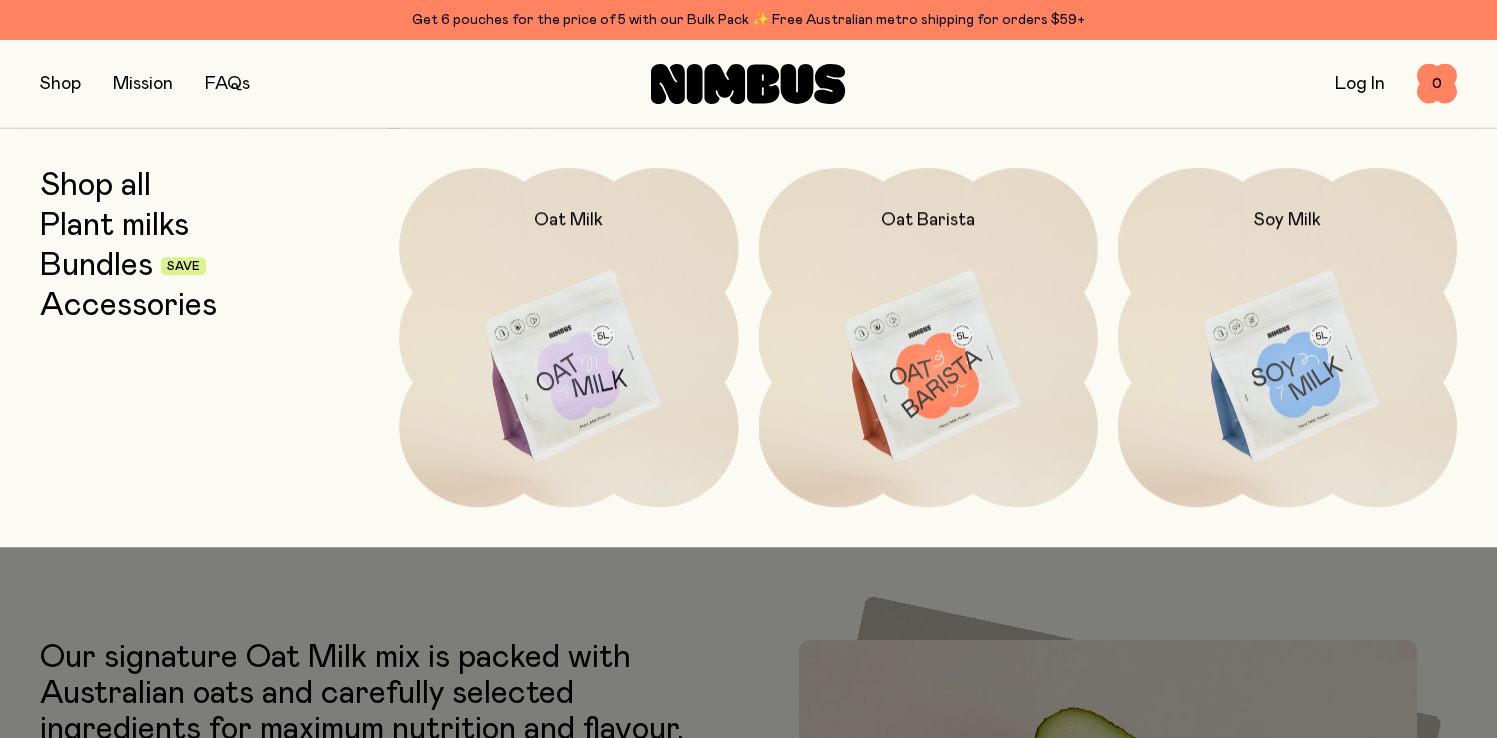 click on "Bundles" at bounding box center (96, 266) 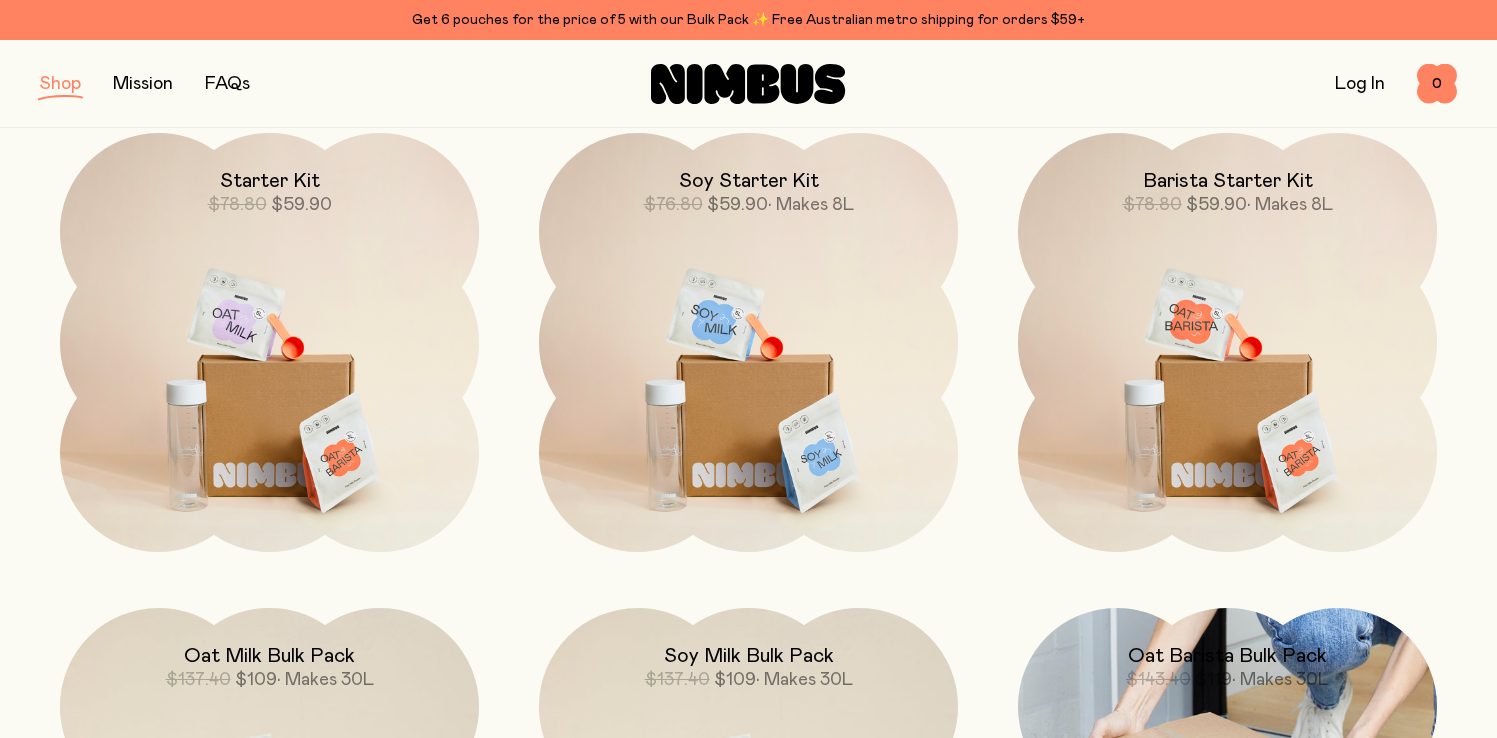 scroll, scrollTop: 288, scrollLeft: 0, axis: vertical 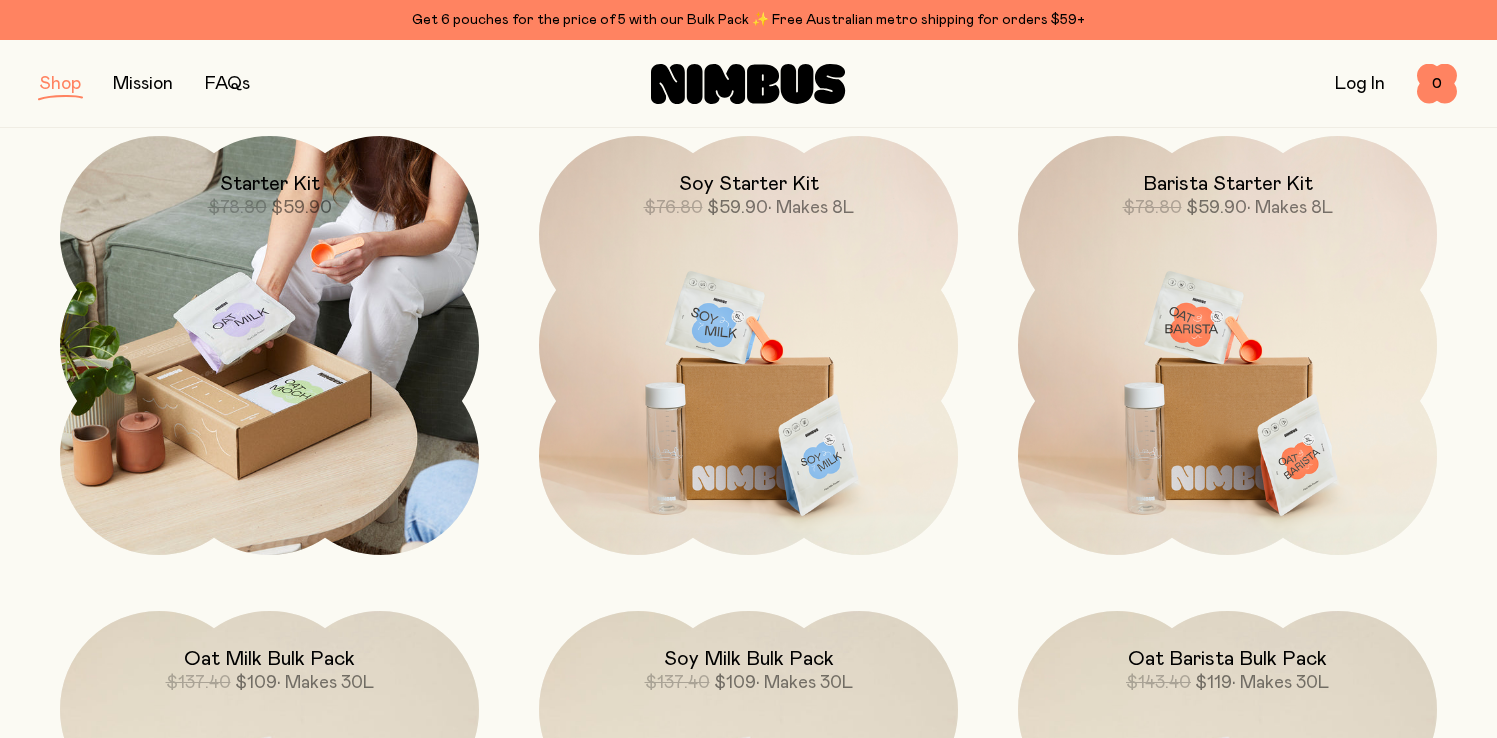 click at bounding box center [269, 345] 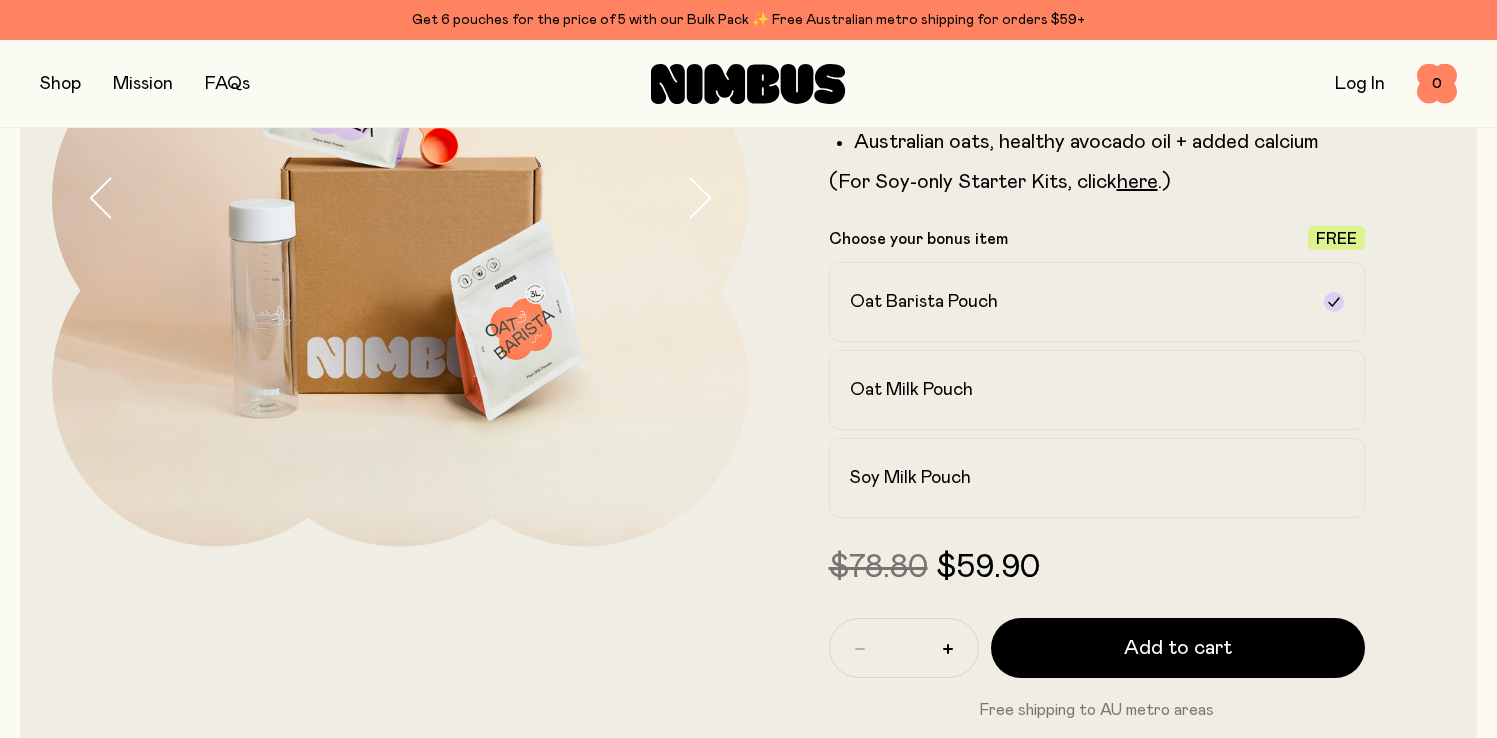 scroll, scrollTop: 0, scrollLeft: 0, axis: both 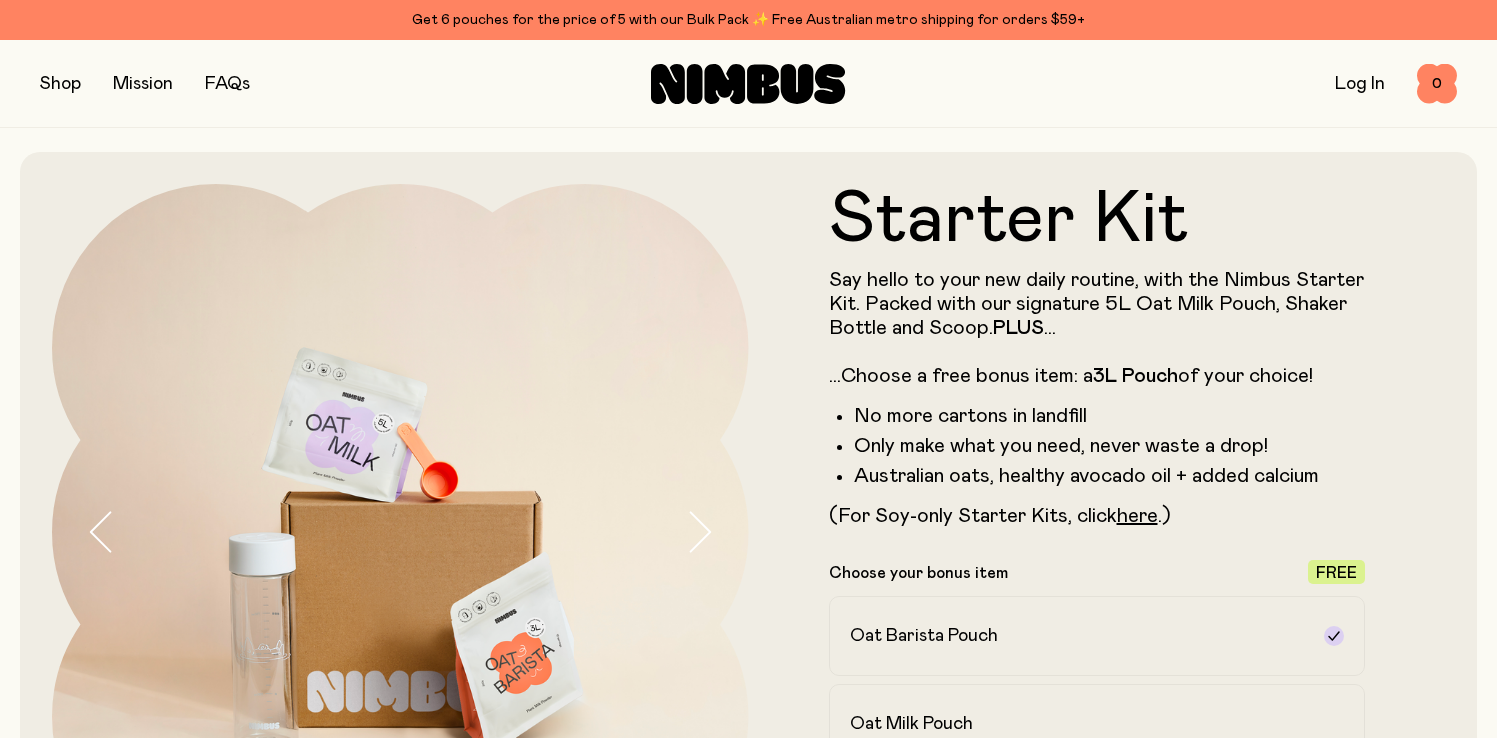 click at bounding box center [60, 84] 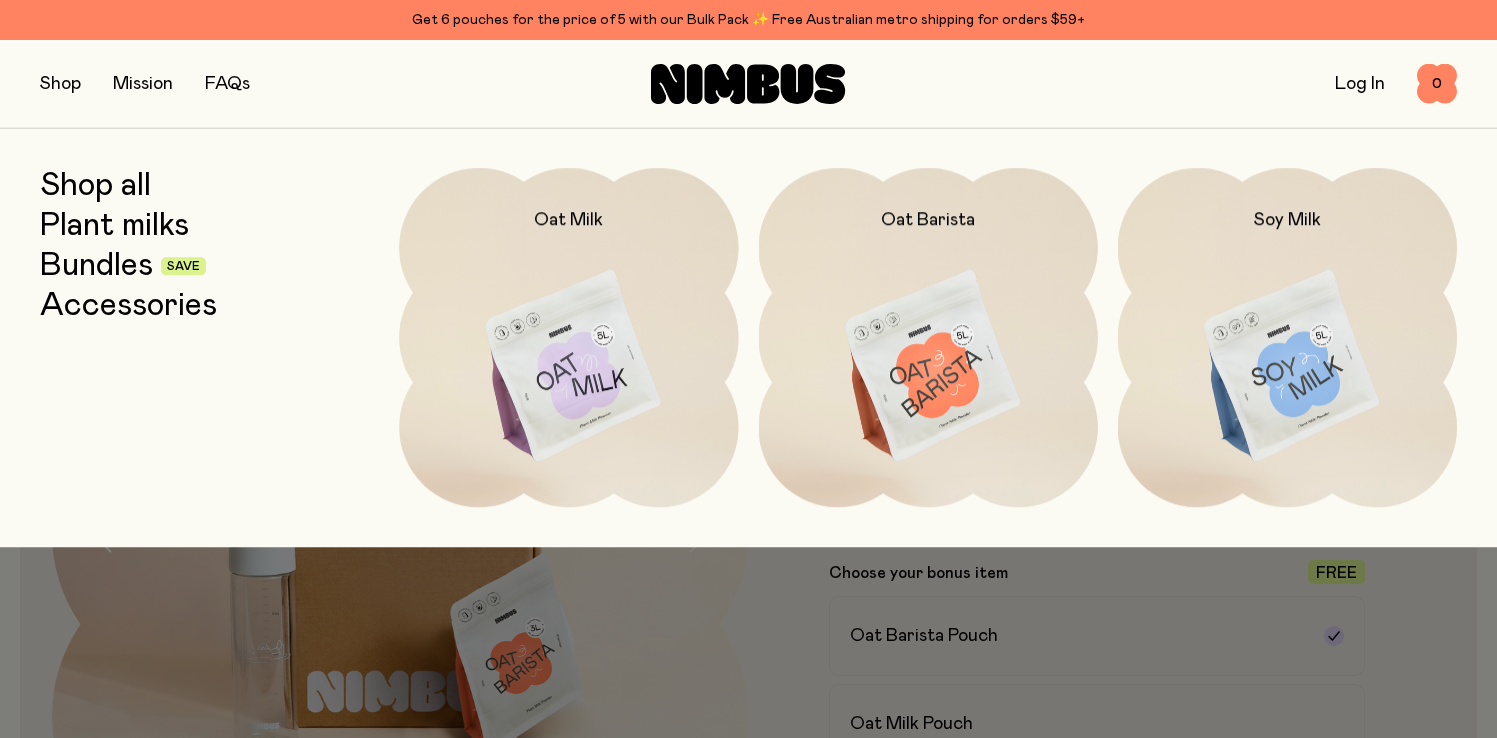 click at bounding box center [748, 369] 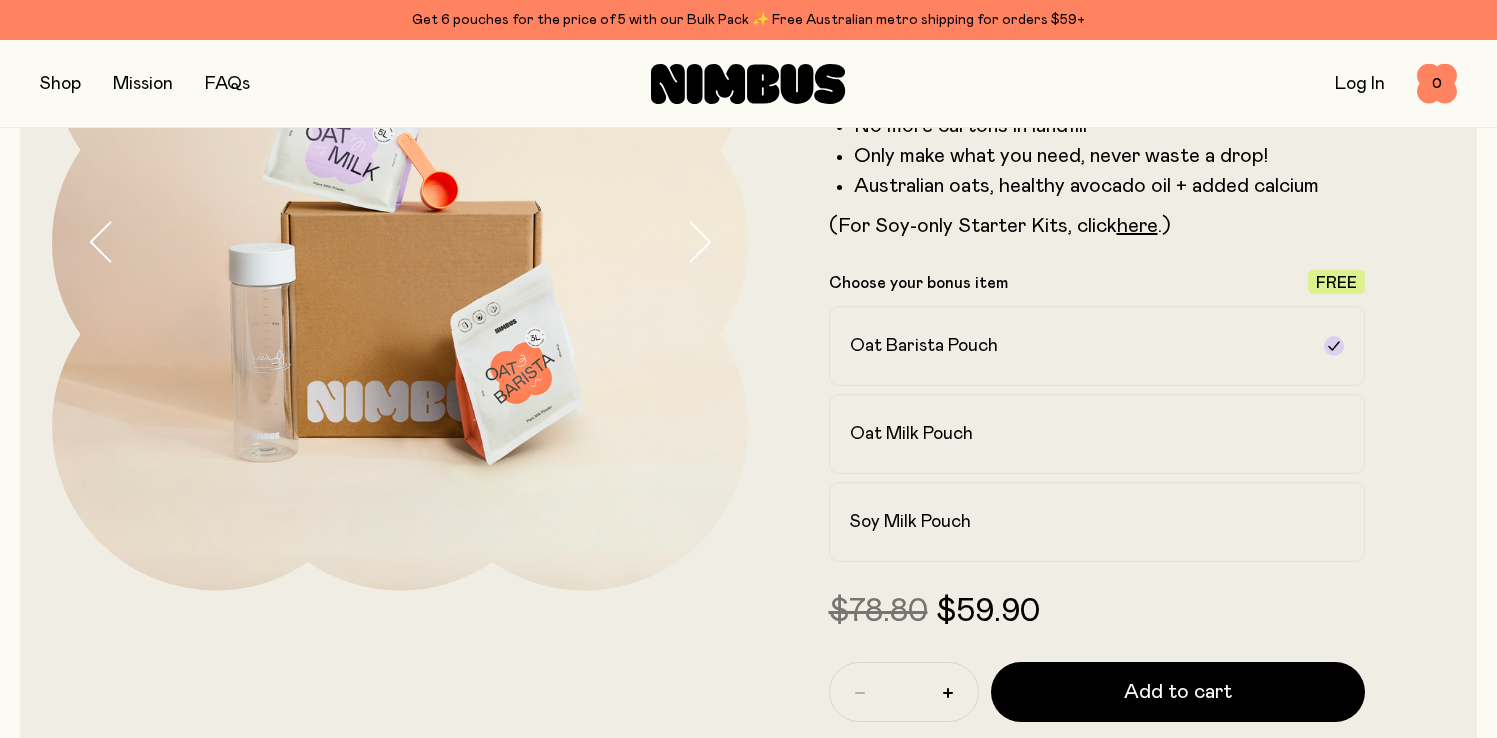 scroll, scrollTop: 292, scrollLeft: 0, axis: vertical 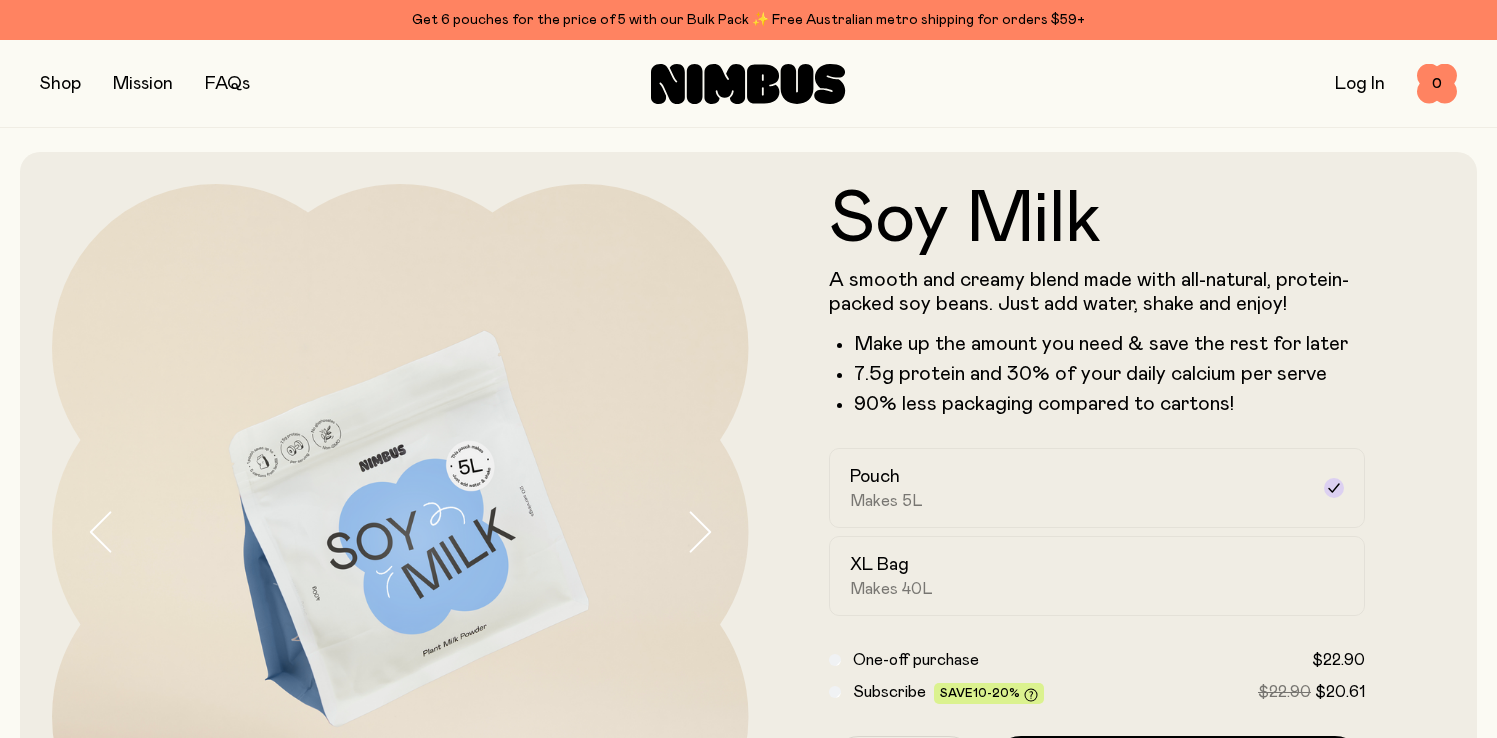 click at bounding box center [60, 84] 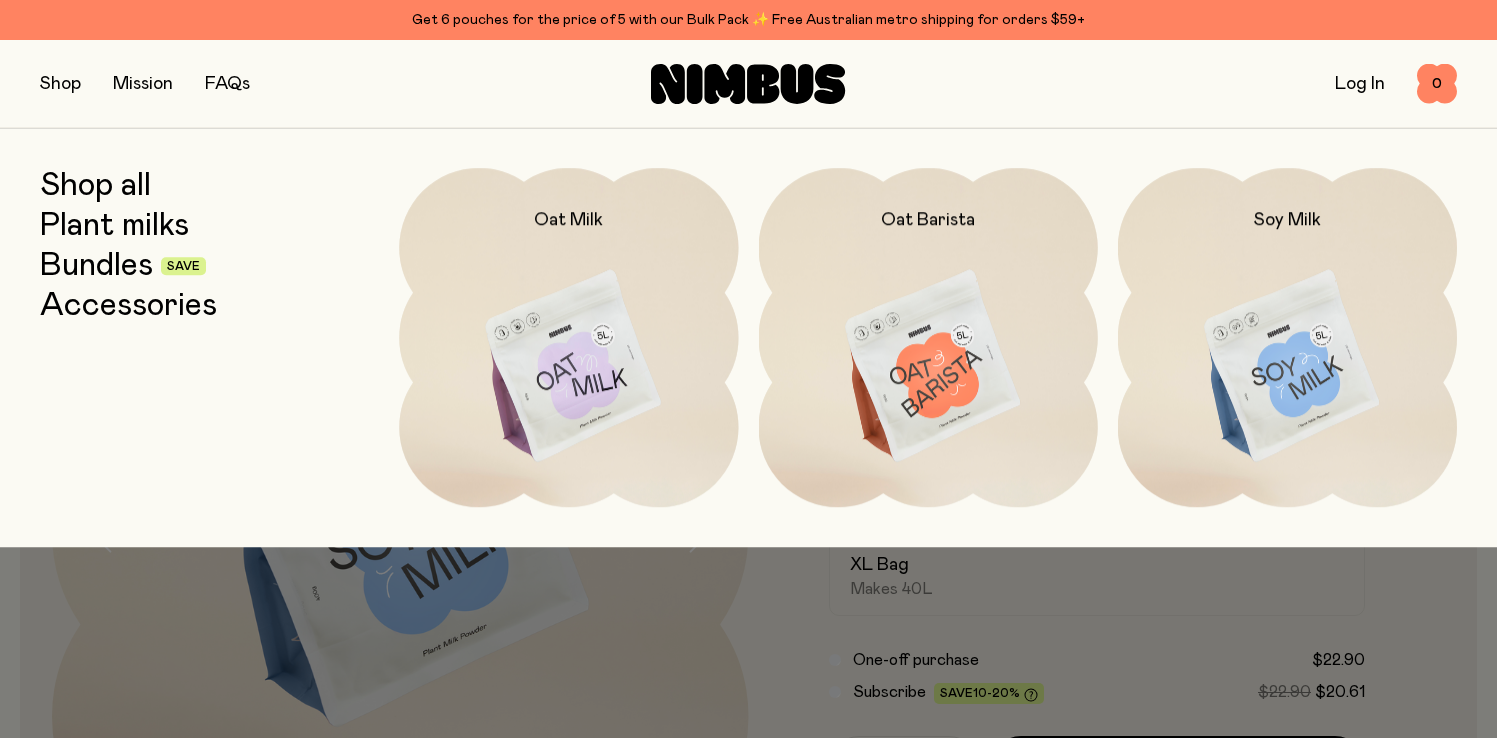 click at bounding box center [748, 591] 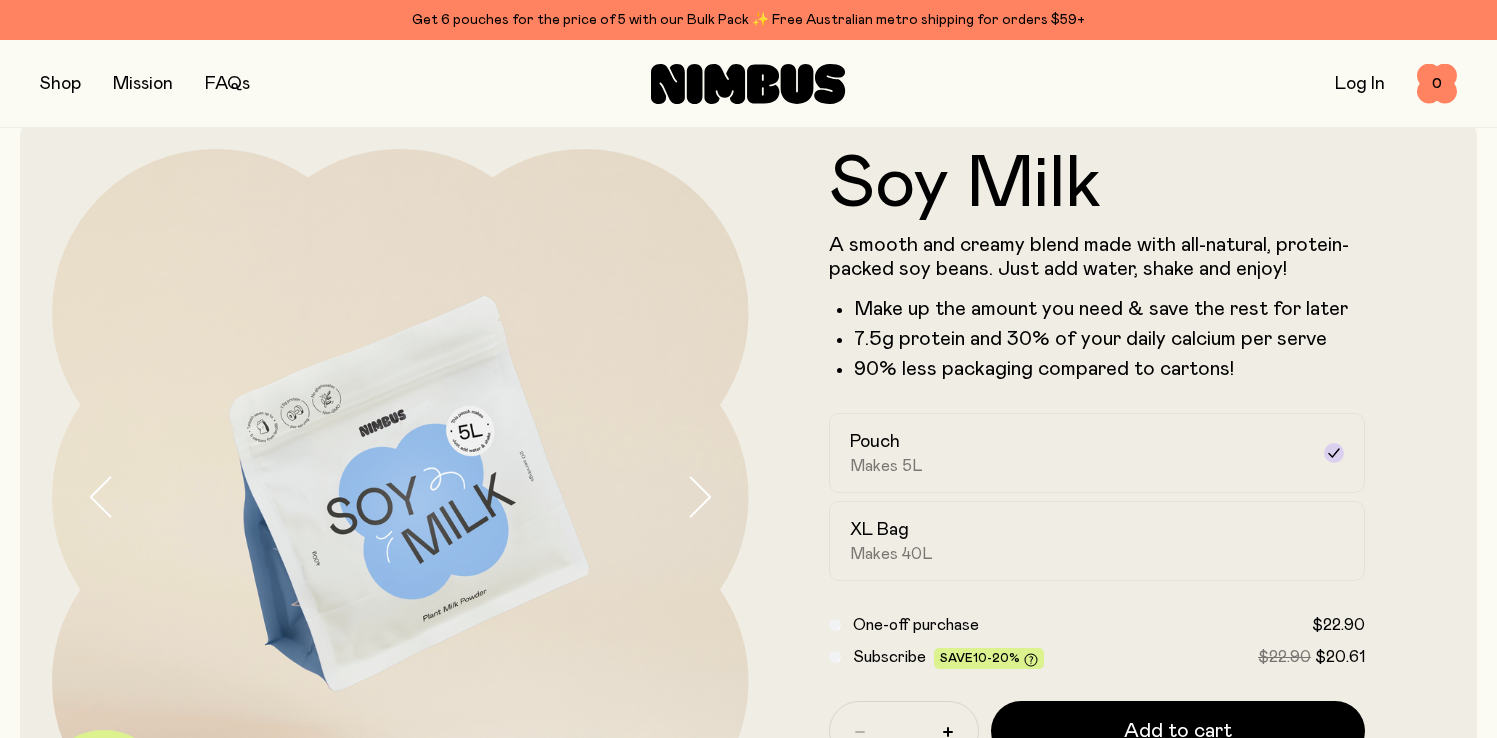 scroll, scrollTop: 90, scrollLeft: 0, axis: vertical 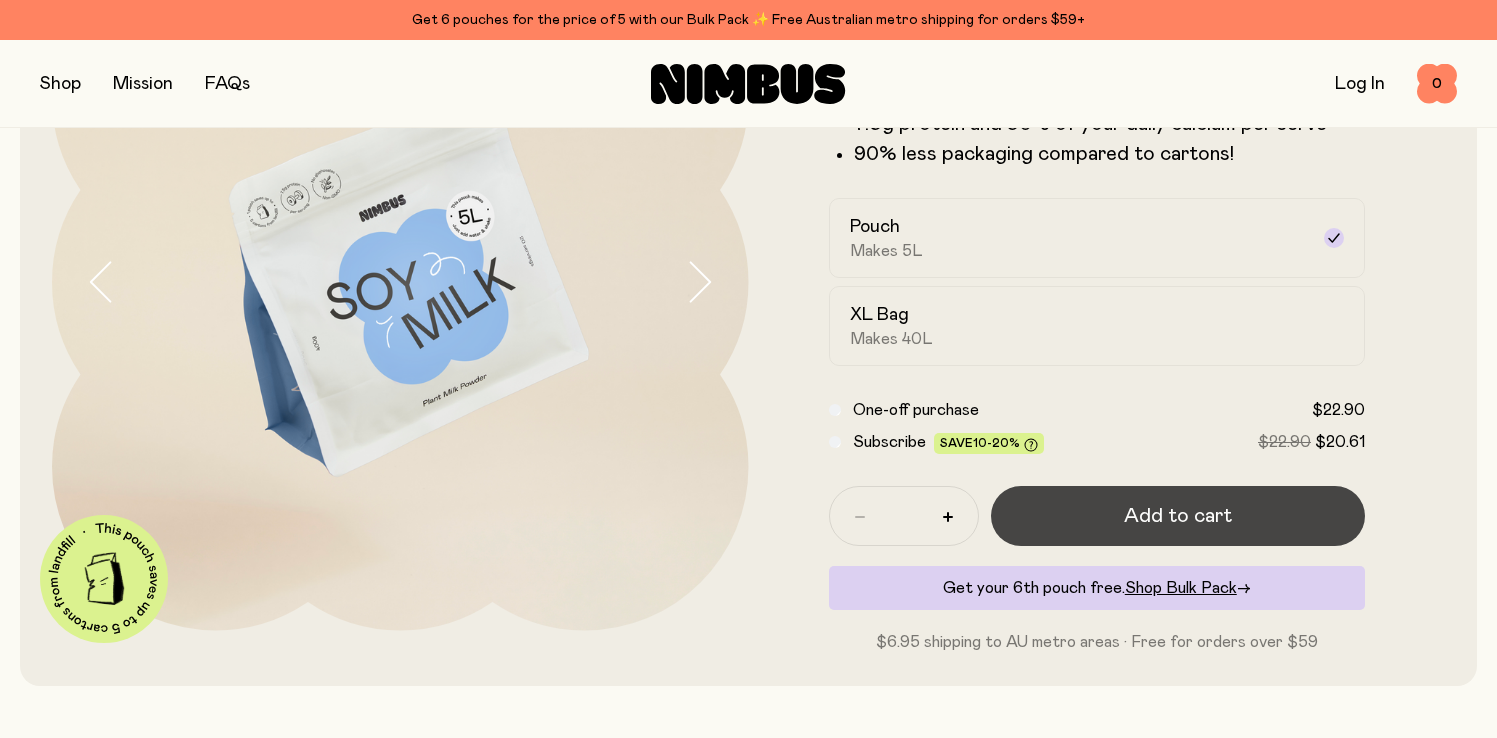click on "Add to cart" at bounding box center (1178, 516) 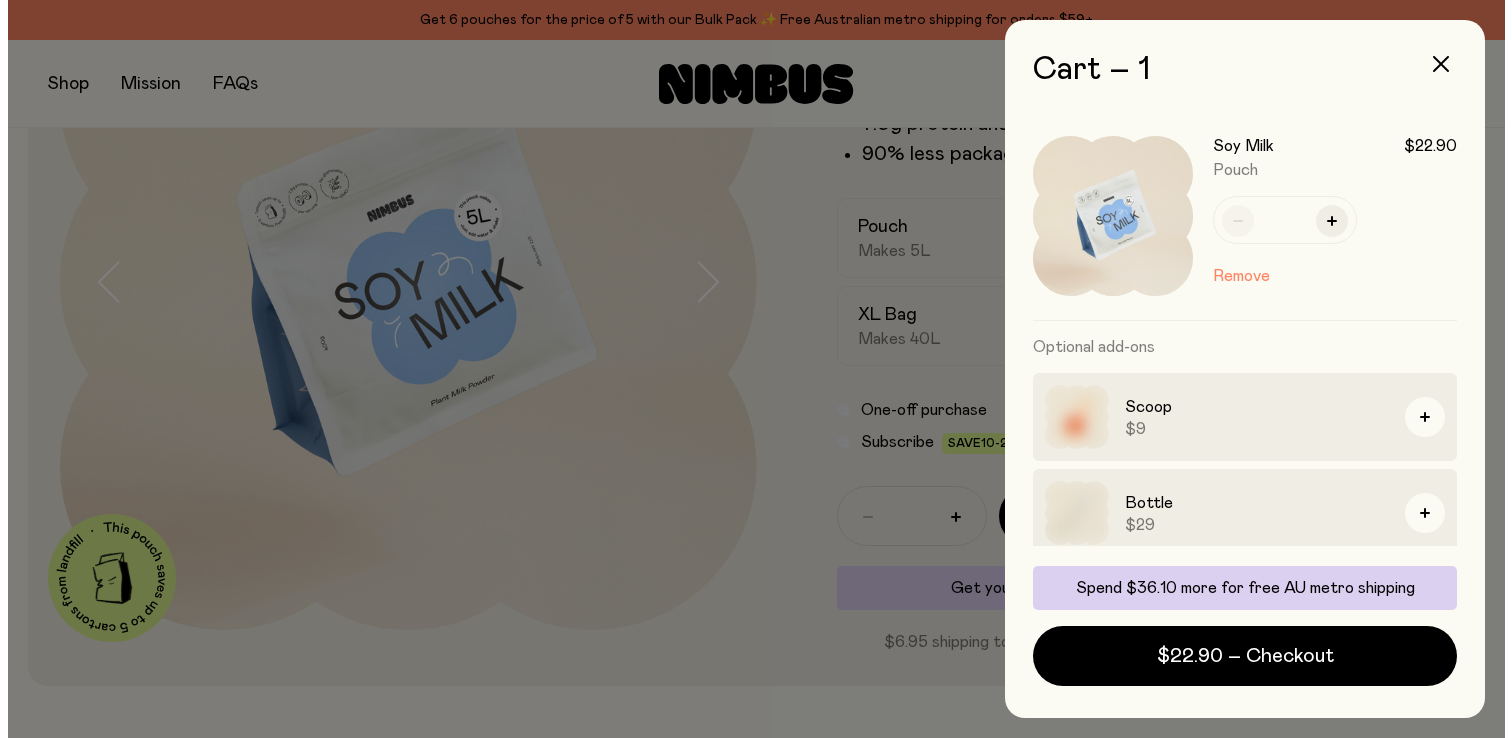 scroll, scrollTop: 0, scrollLeft: 0, axis: both 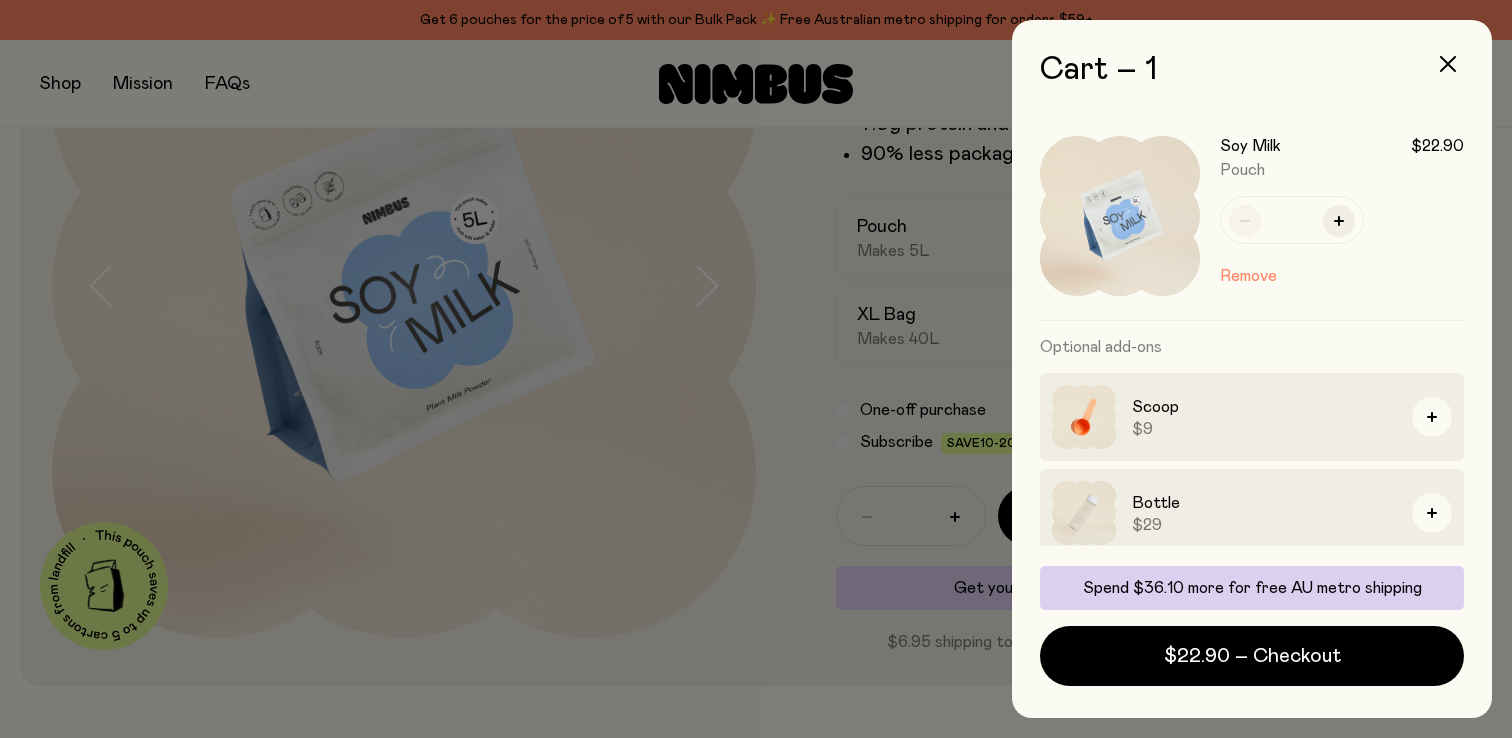 click at bounding box center [756, 369] 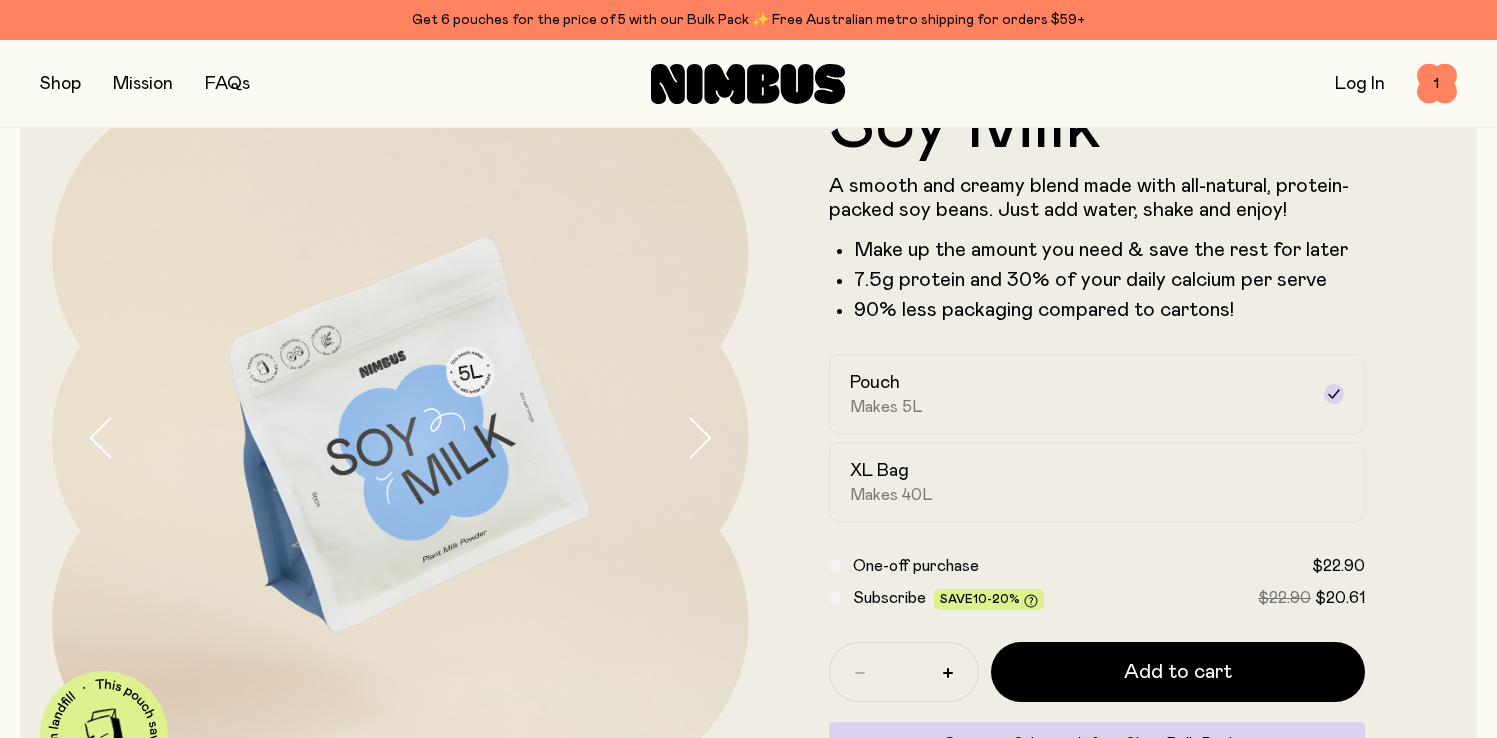 scroll, scrollTop: 0, scrollLeft: 0, axis: both 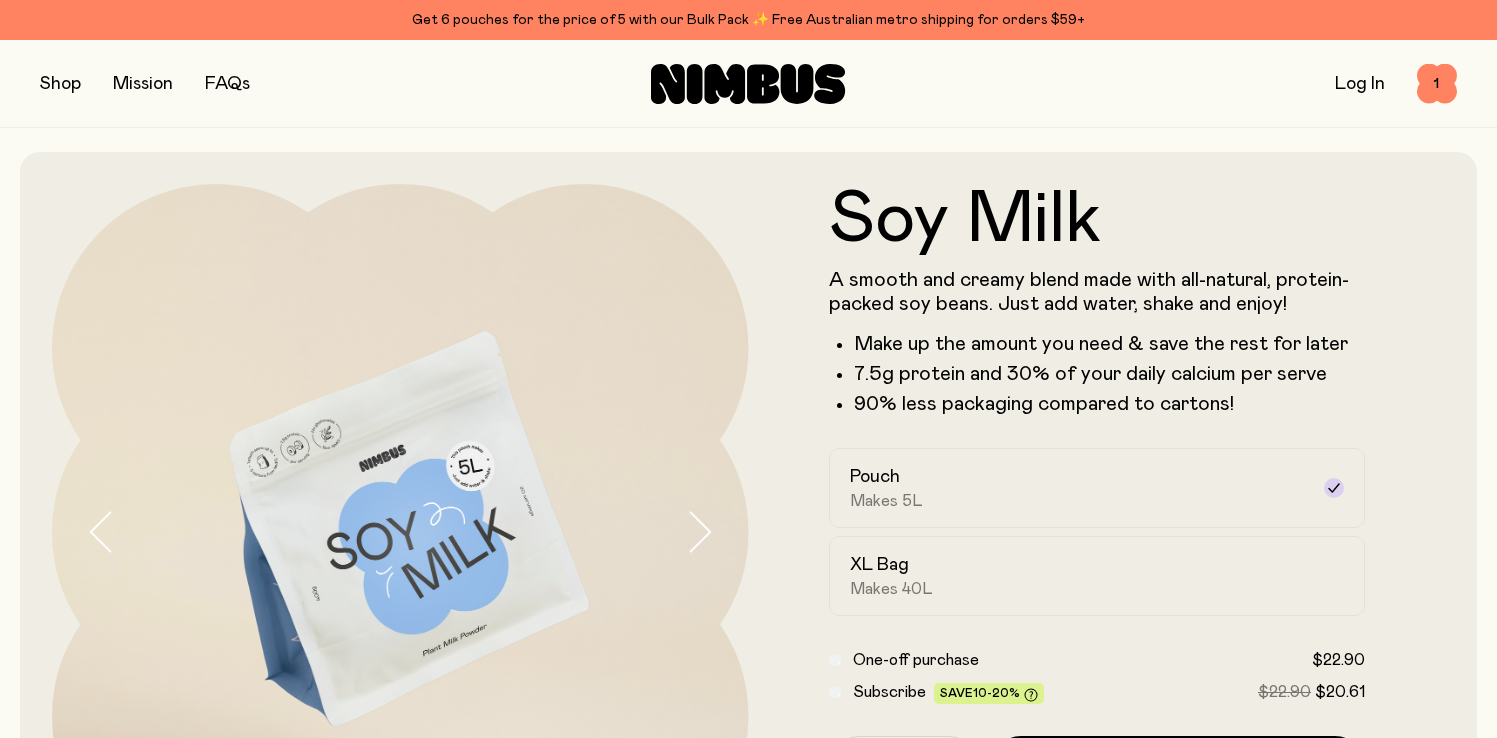 click at bounding box center [60, 84] 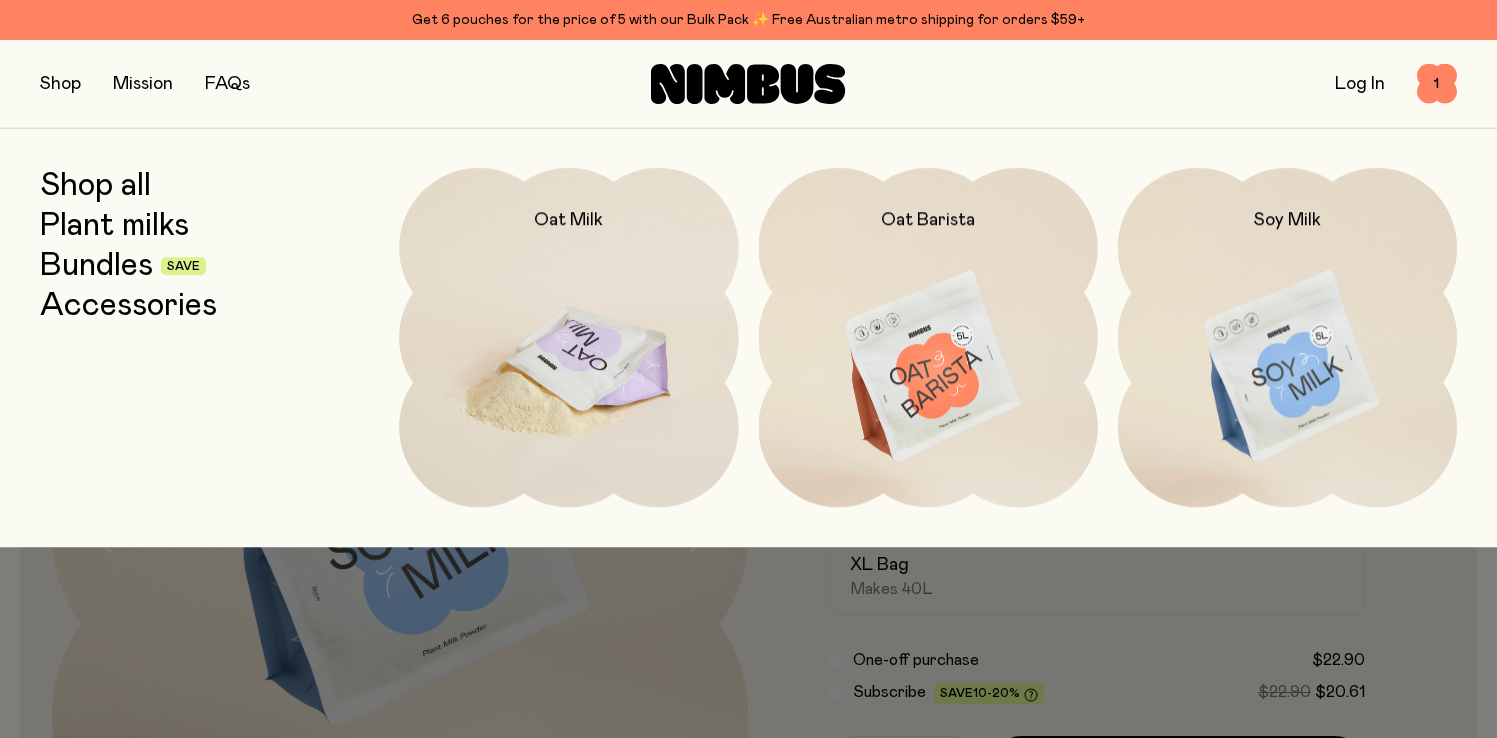 click at bounding box center (568, 367) 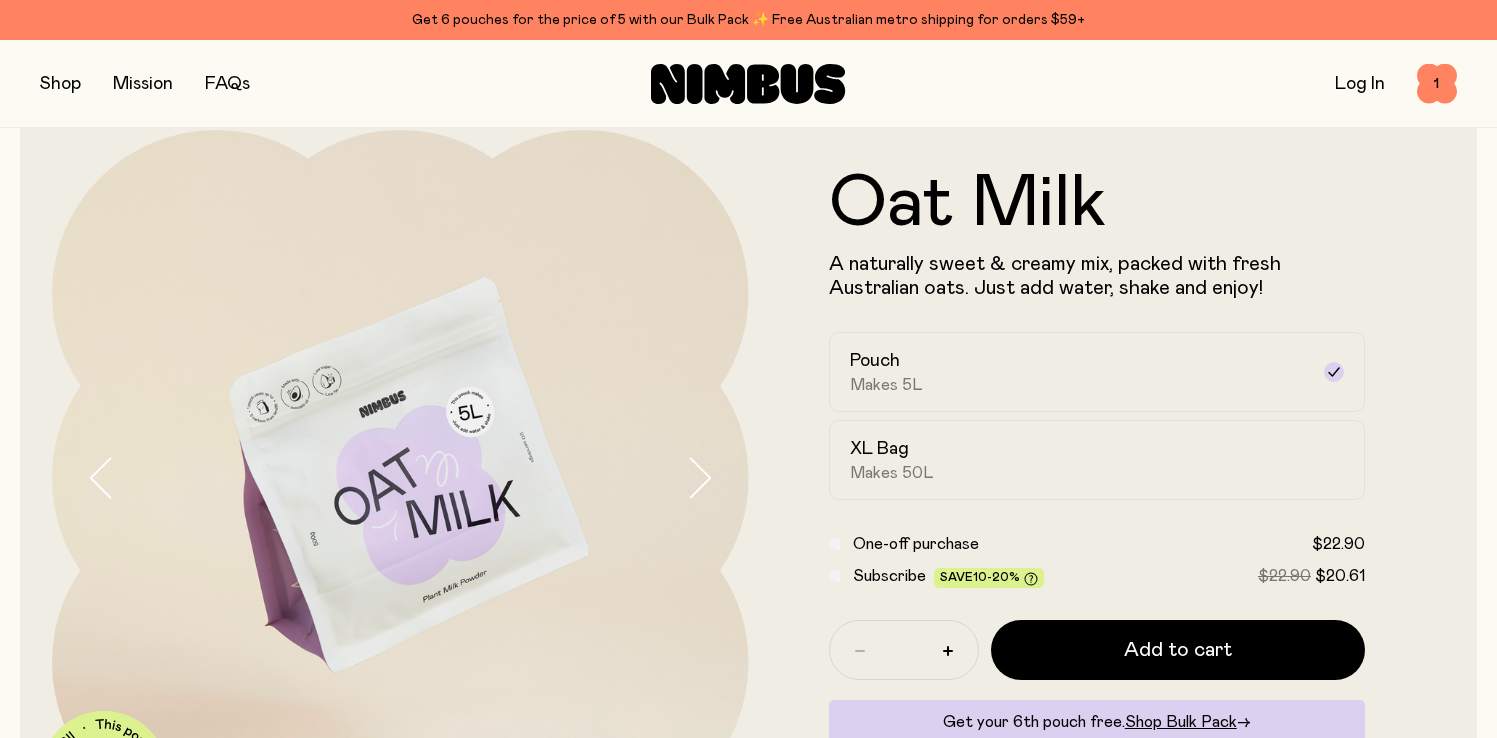 scroll, scrollTop: 113, scrollLeft: 0, axis: vertical 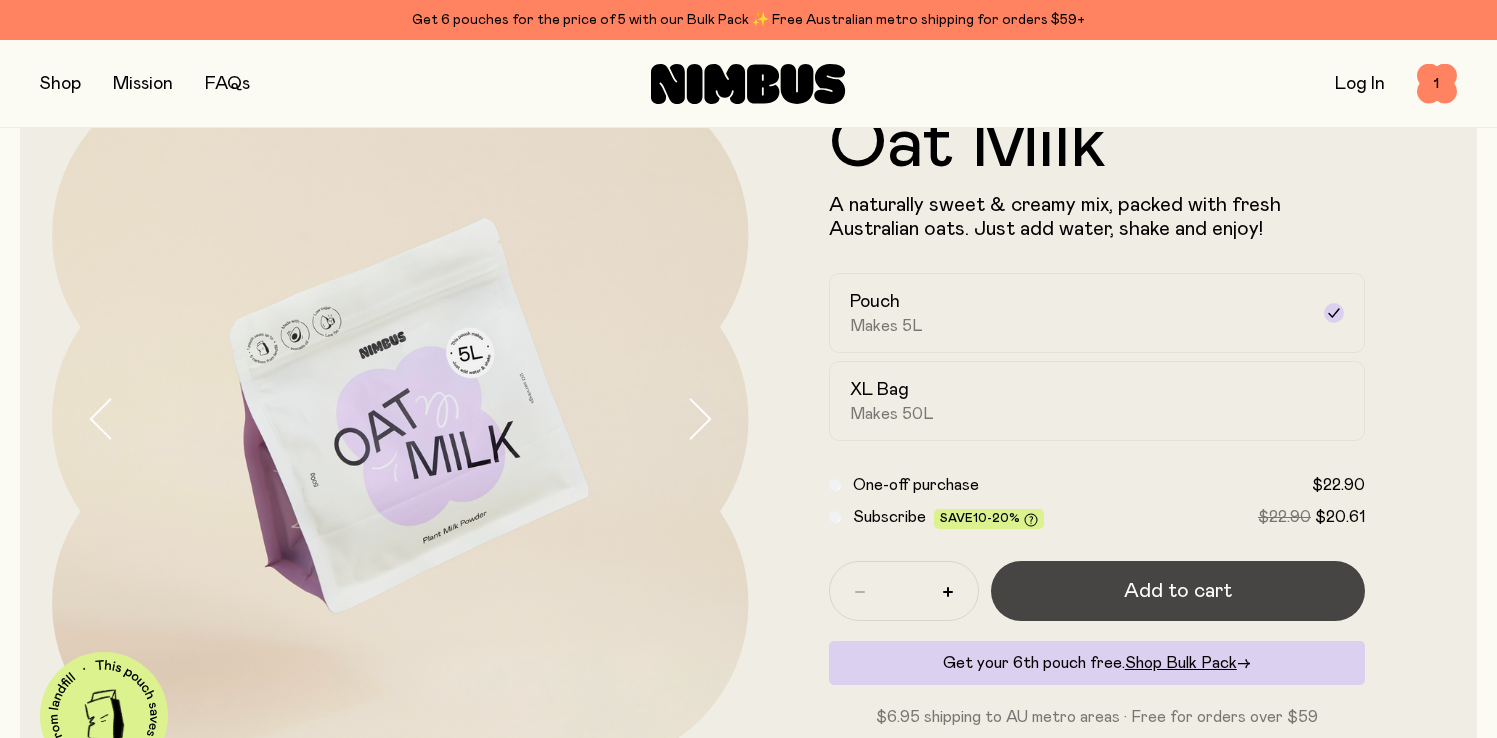 click on "Add to cart" at bounding box center [1178, 591] 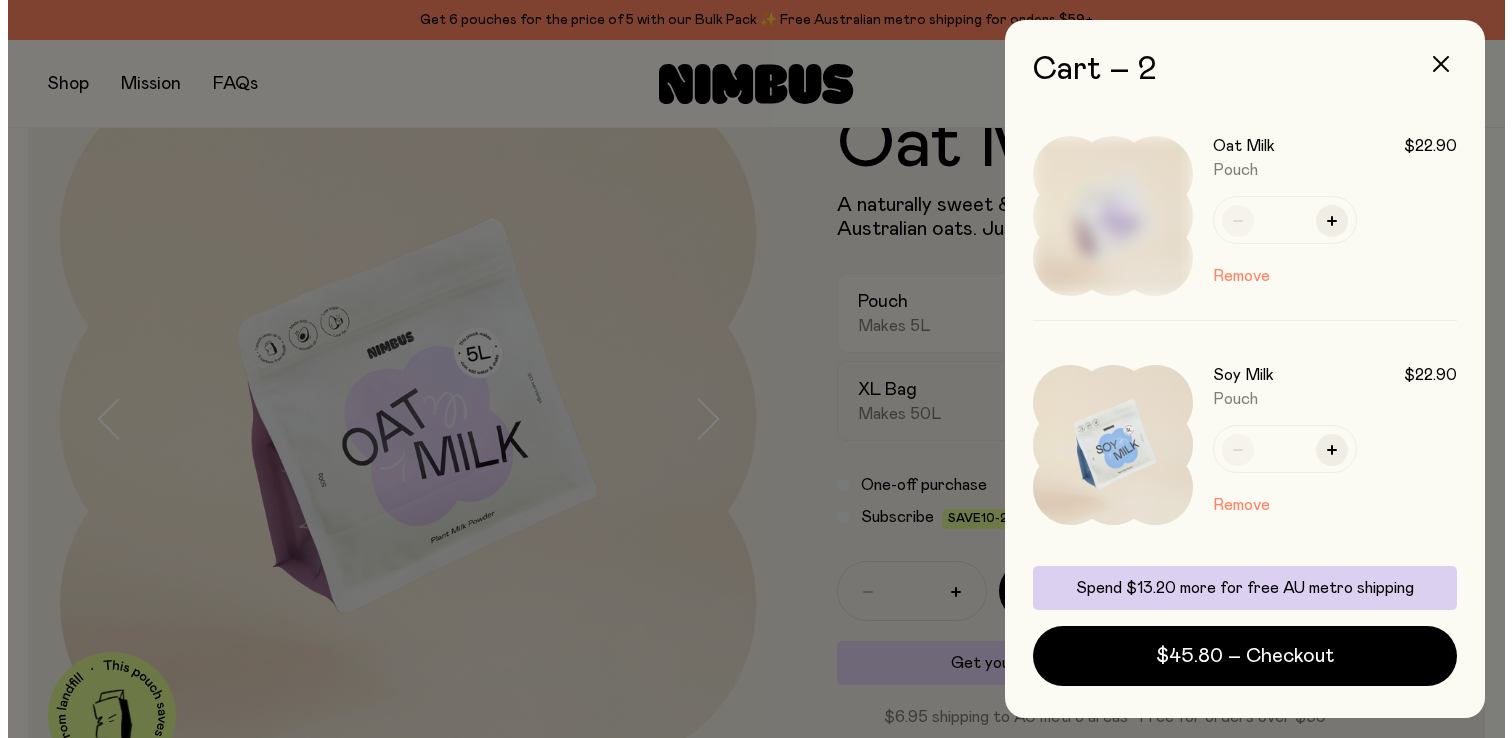 scroll, scrollTop: 0, scrollLeft: 0, axis: both 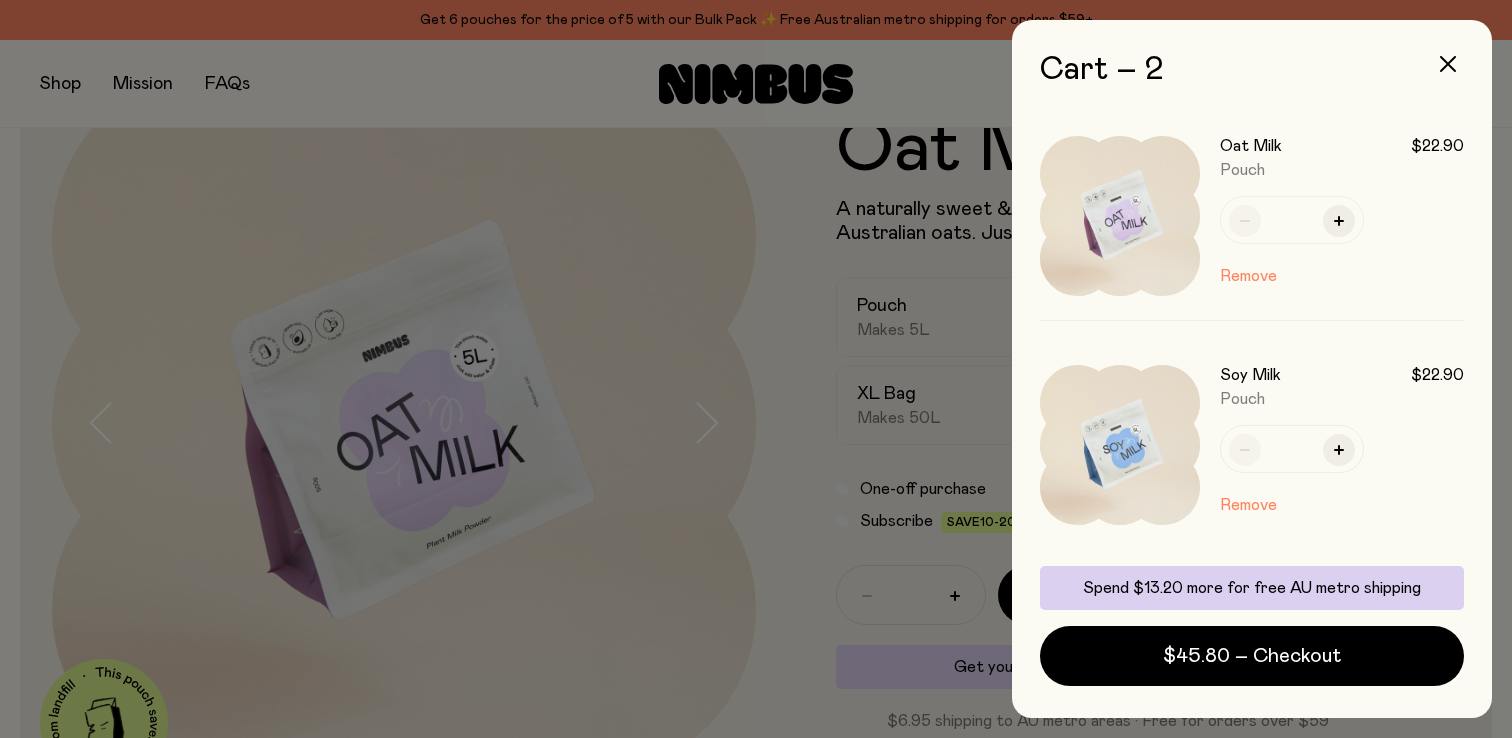 drag, startPoint x: 876, startPoint y: 196, endPoint x: 770, endPoint y: 163, distance: 111.01801 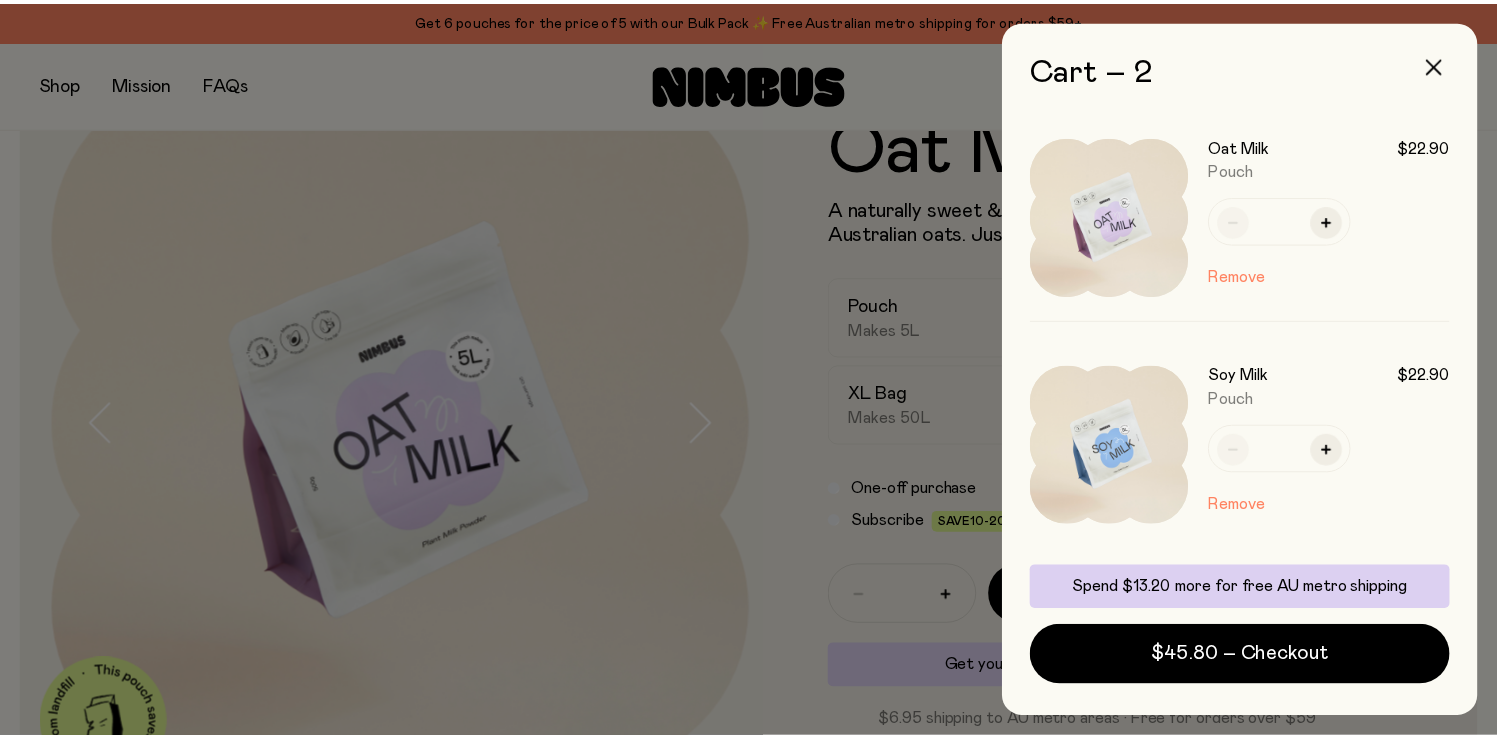 scroll, scrollTop: 113, scrollLeft: 0, axis: vertical 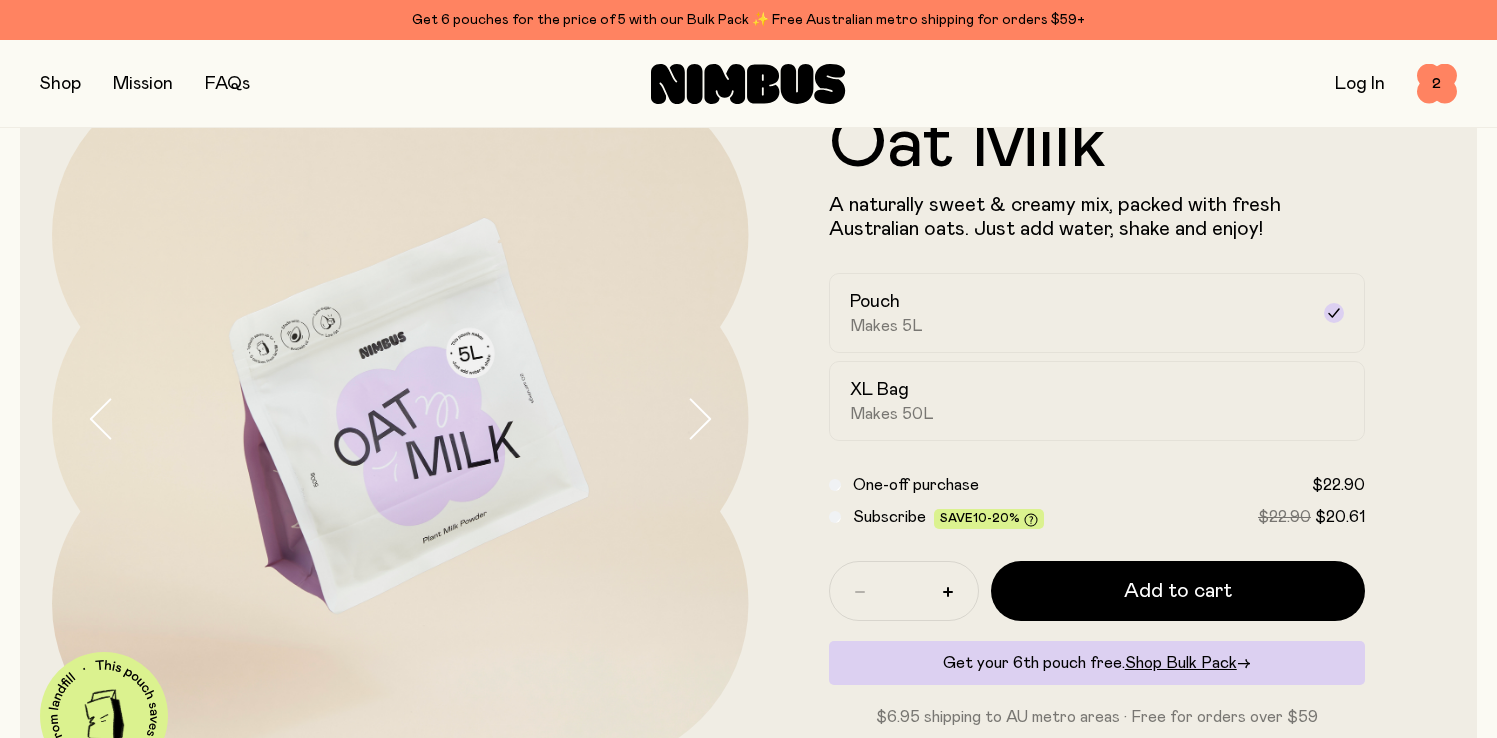 click at bounding box center [60, 84] 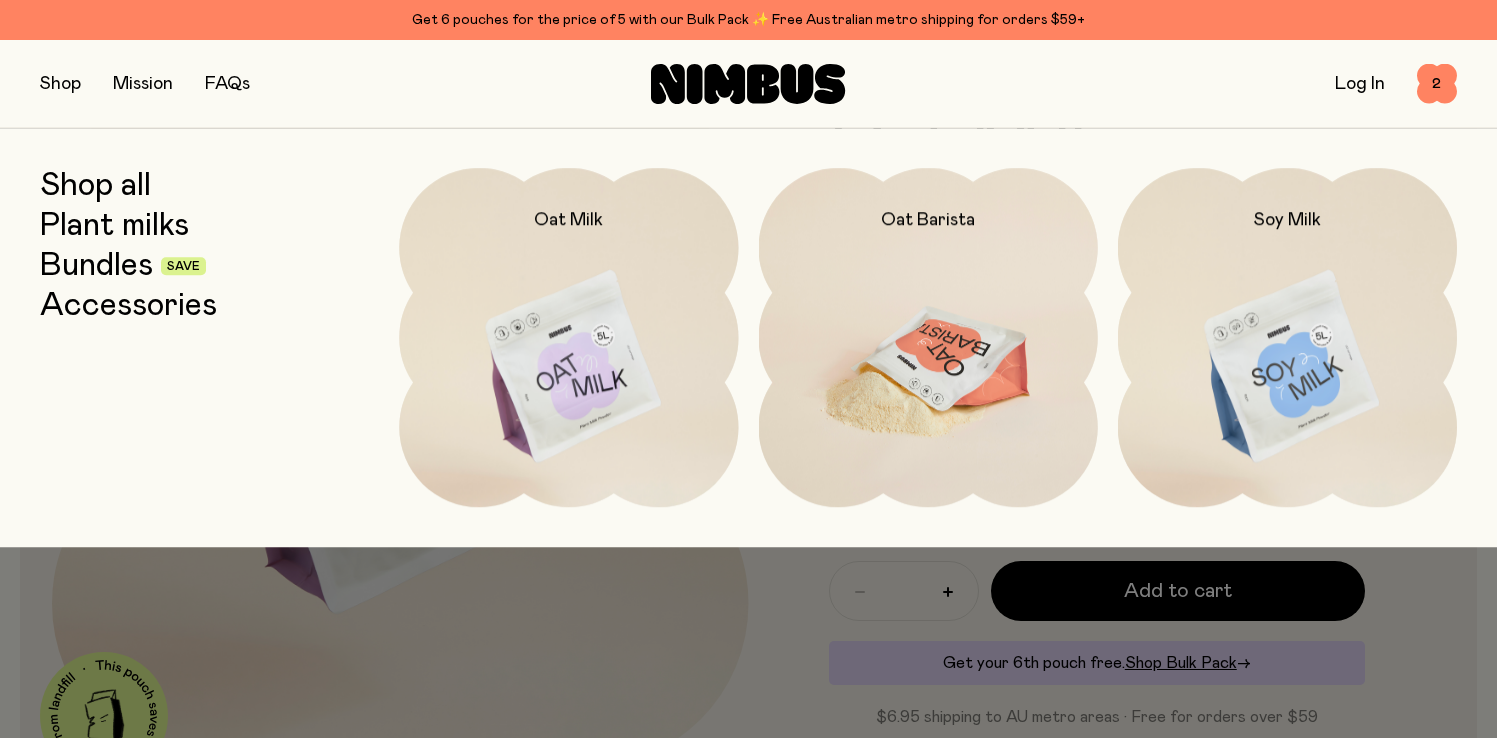 click at bounding box center (928, 367) 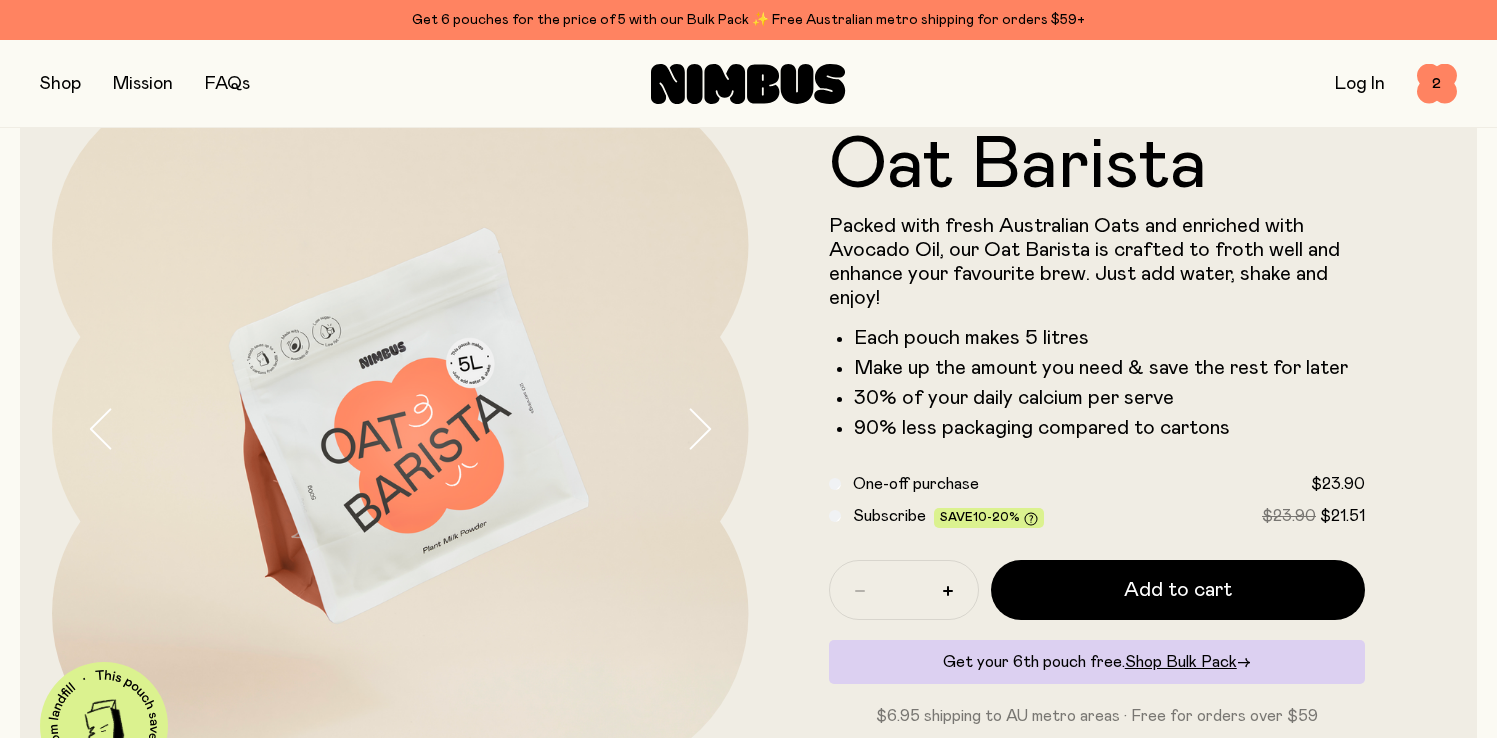 scroll, scrollTop: 107, scrollLeft: 0, axis: vertical 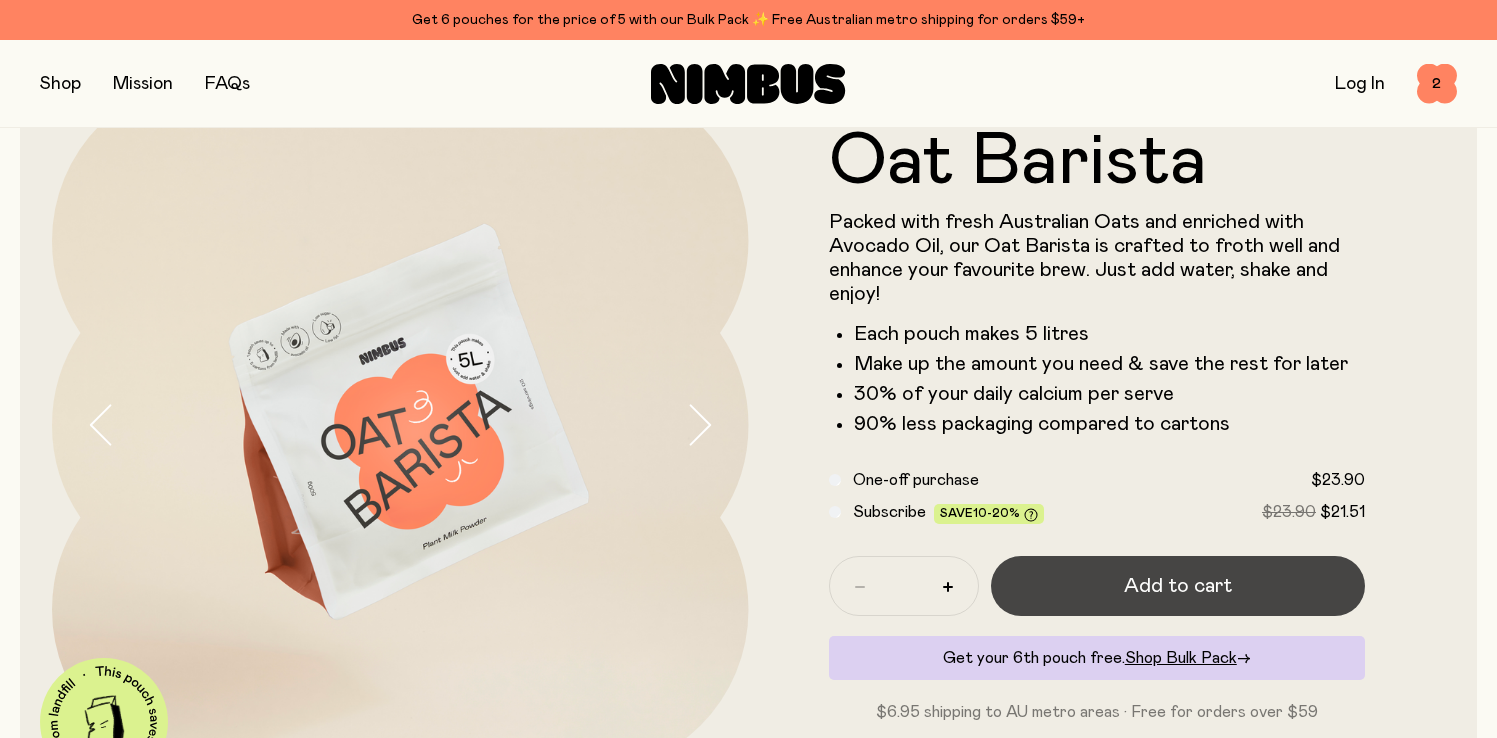 click on "Add to cart" at bounding box center (1178, 586) 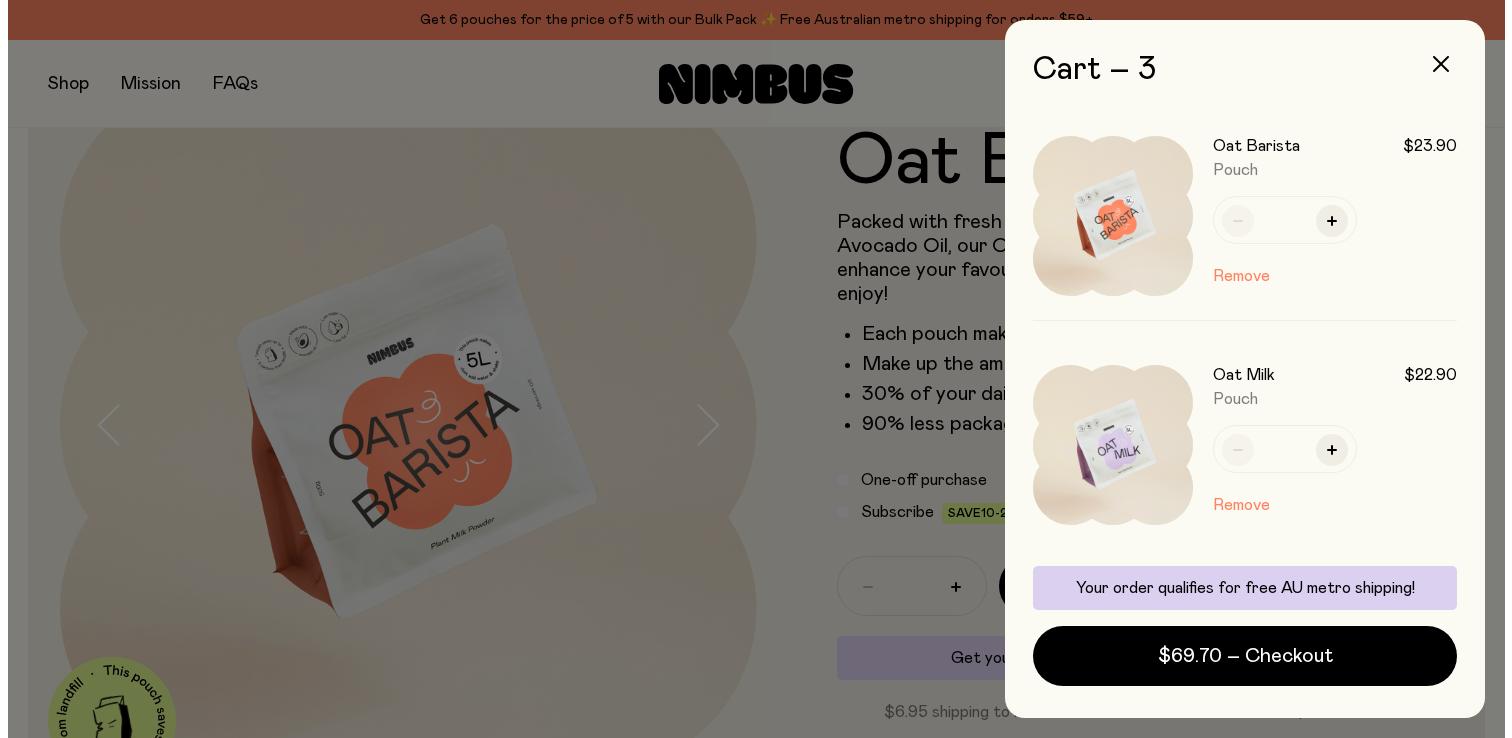 scroll, scrollTop: 0, scrollLeft: 0, axis: both 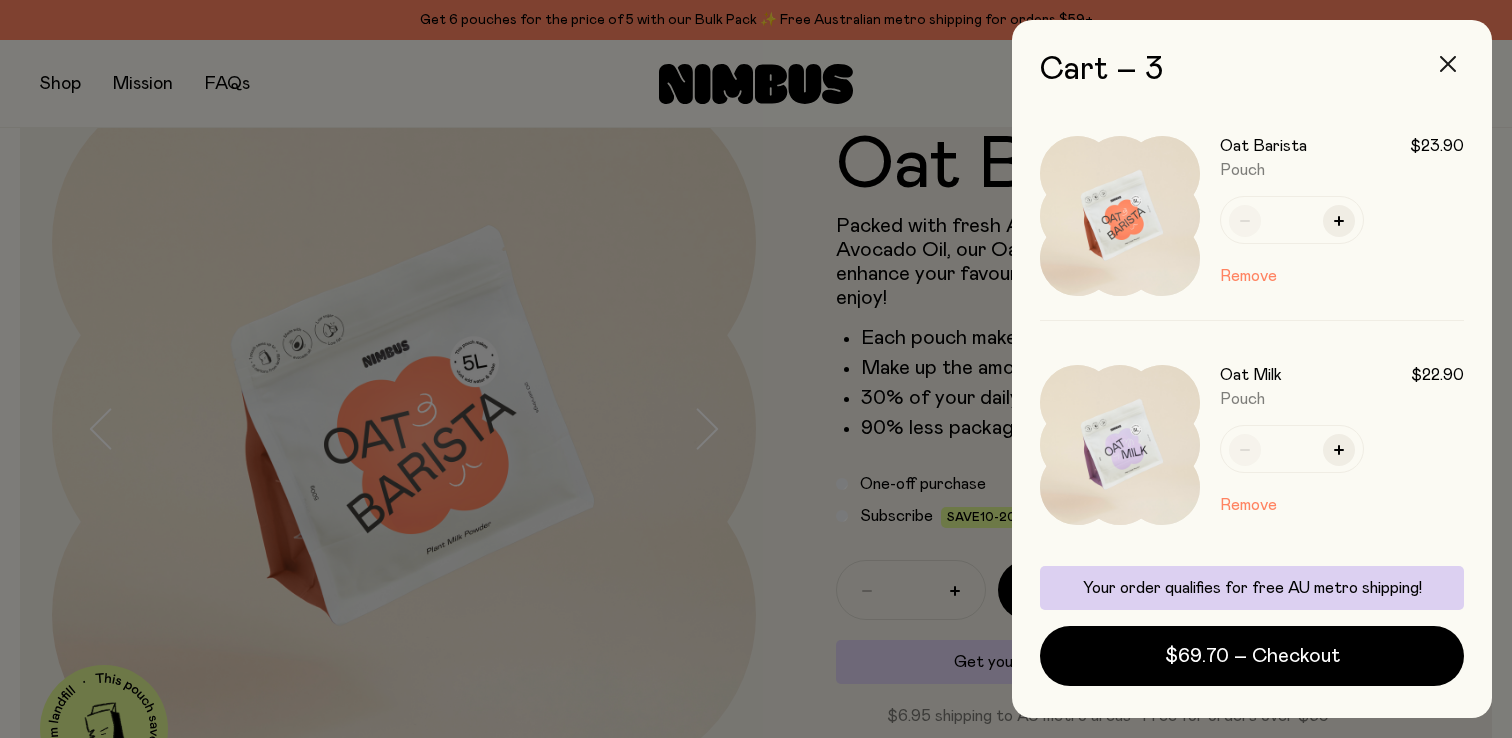 click 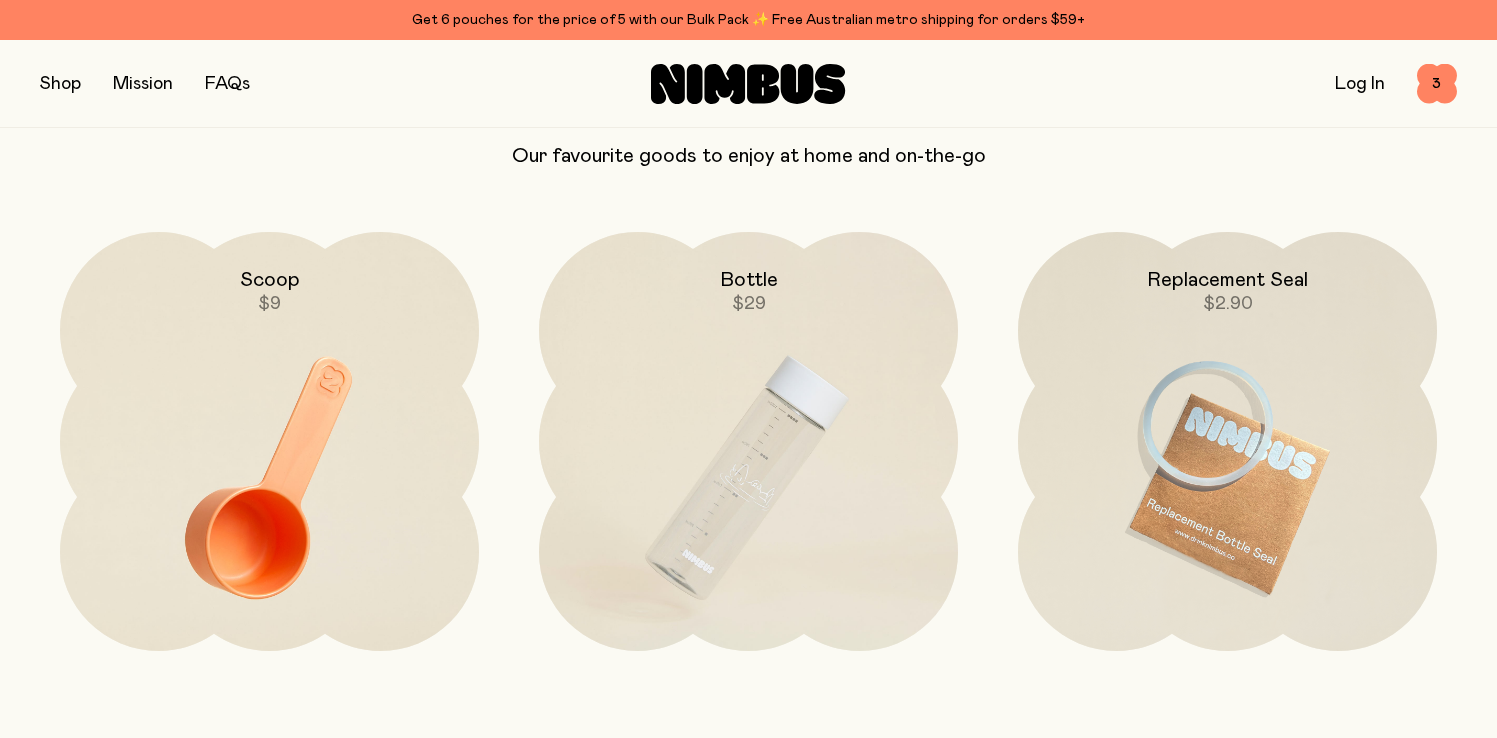 scroll, scrollTop: 4408, scrollLeft: 0, axis: vertical 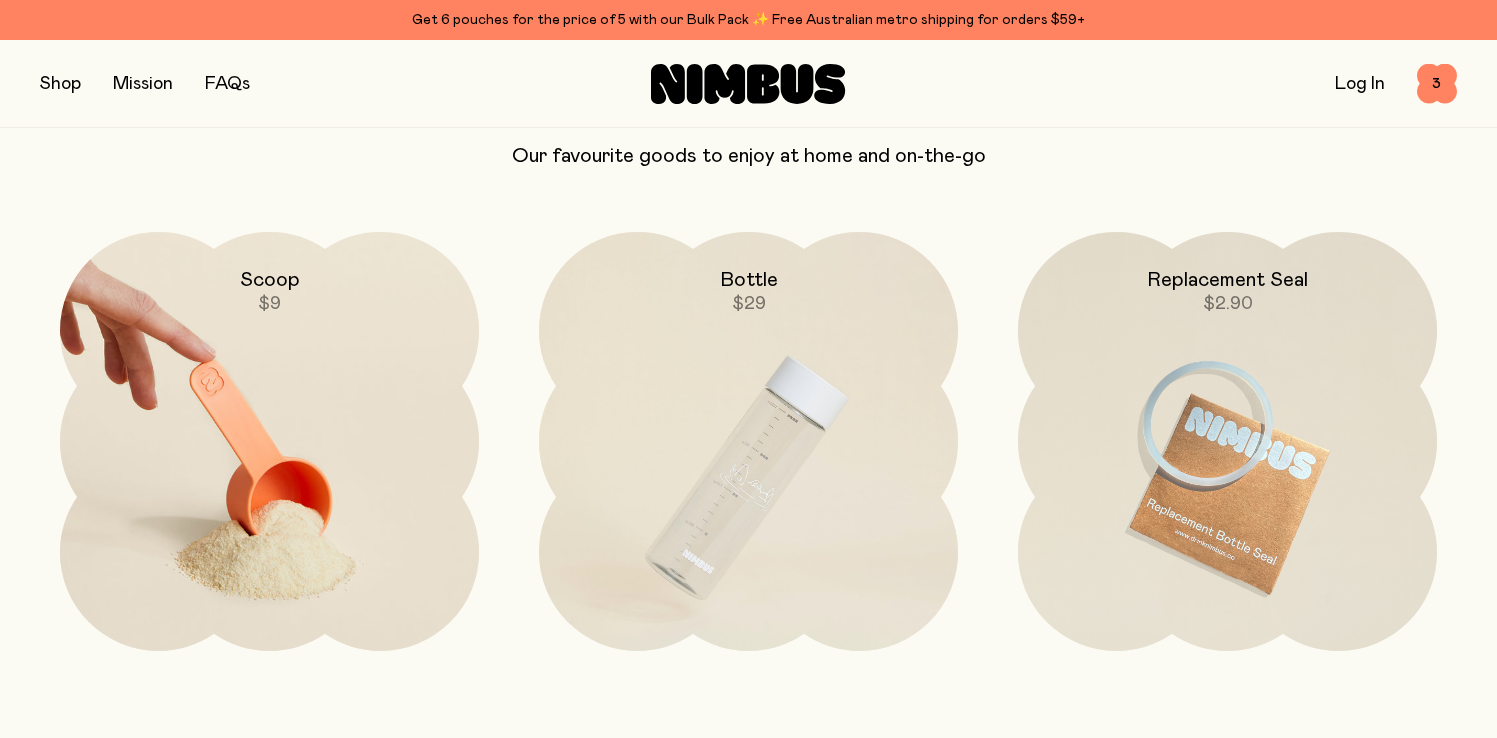 click at bounding box center (269, 478) 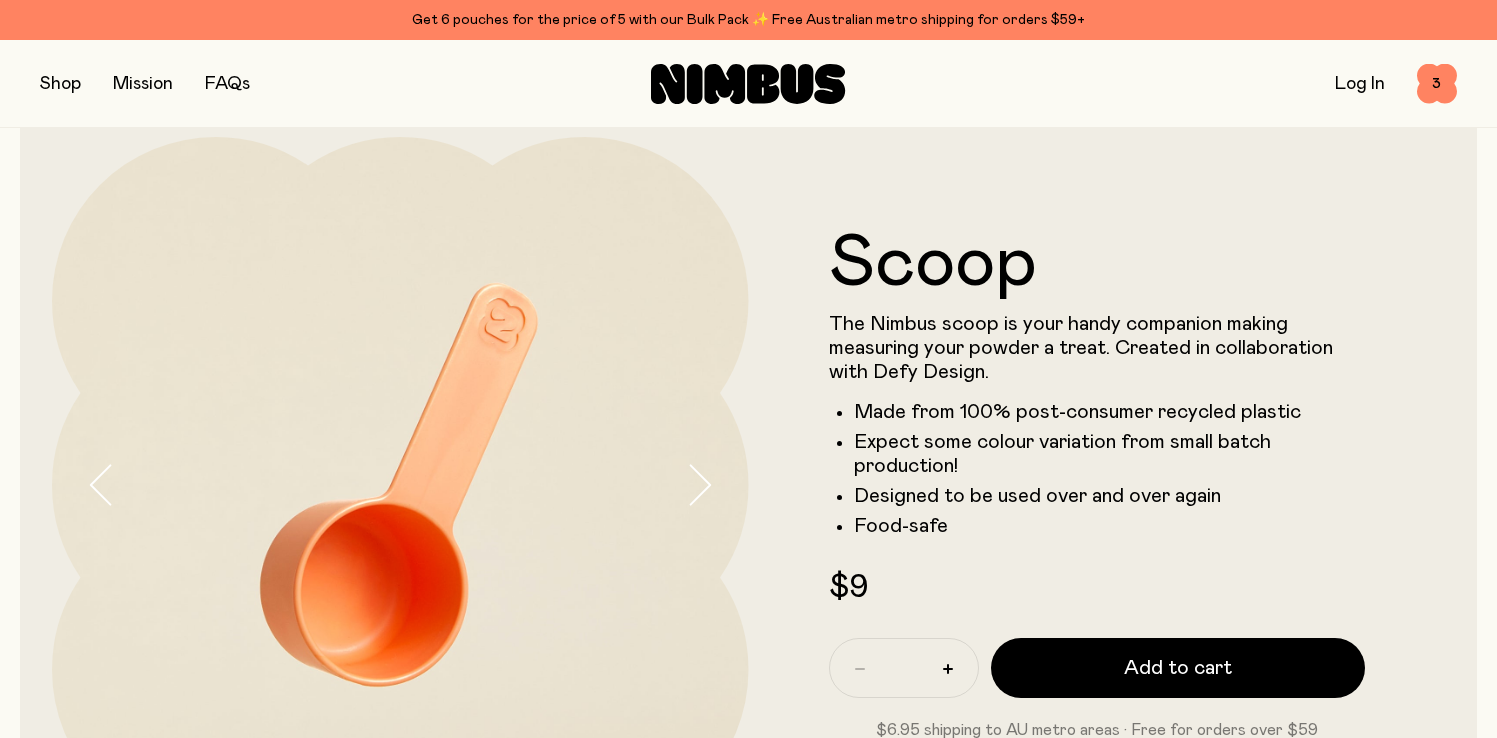 scroll, scrollTop: 104, scrollLeft: 0, axis: vertical 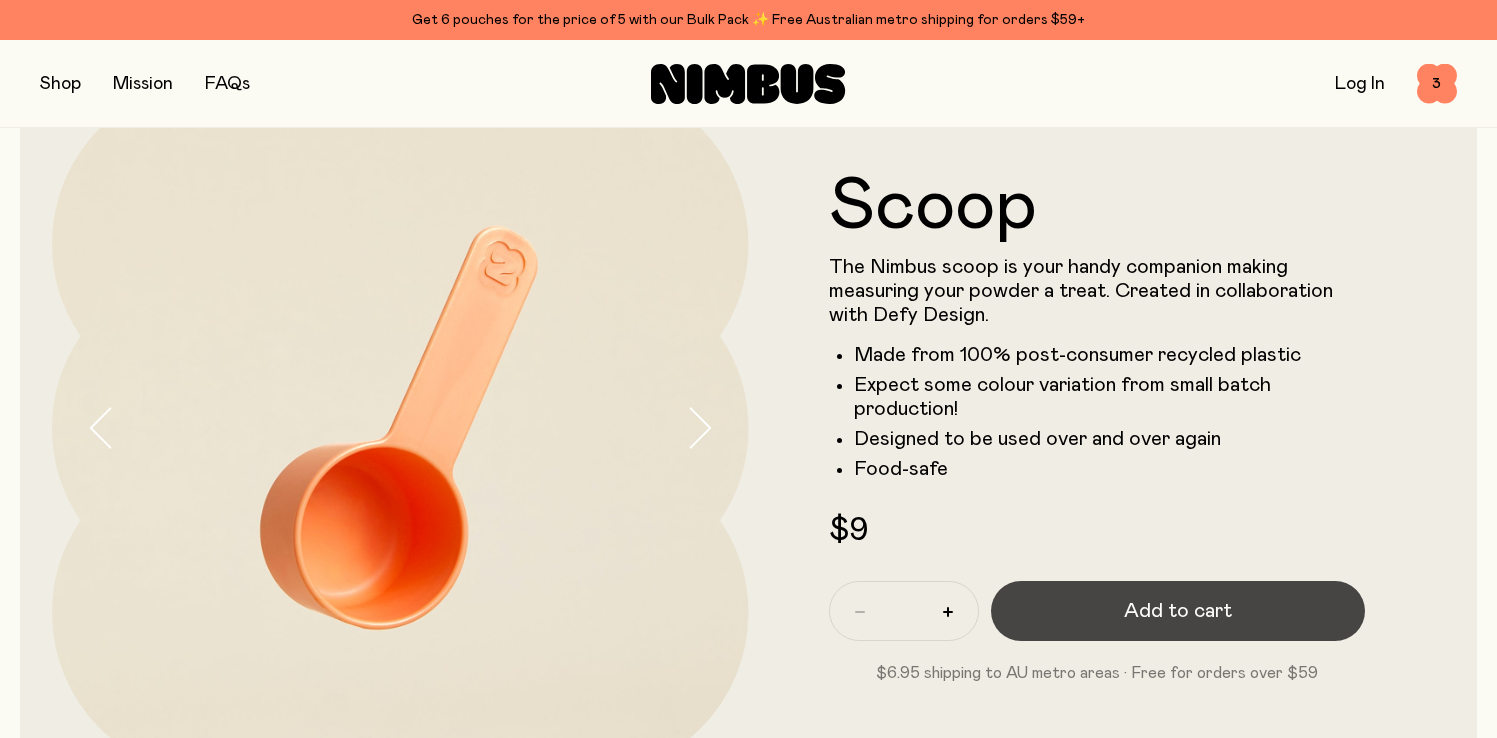 click on "Add to cart" at bounding box center [1178, 611] 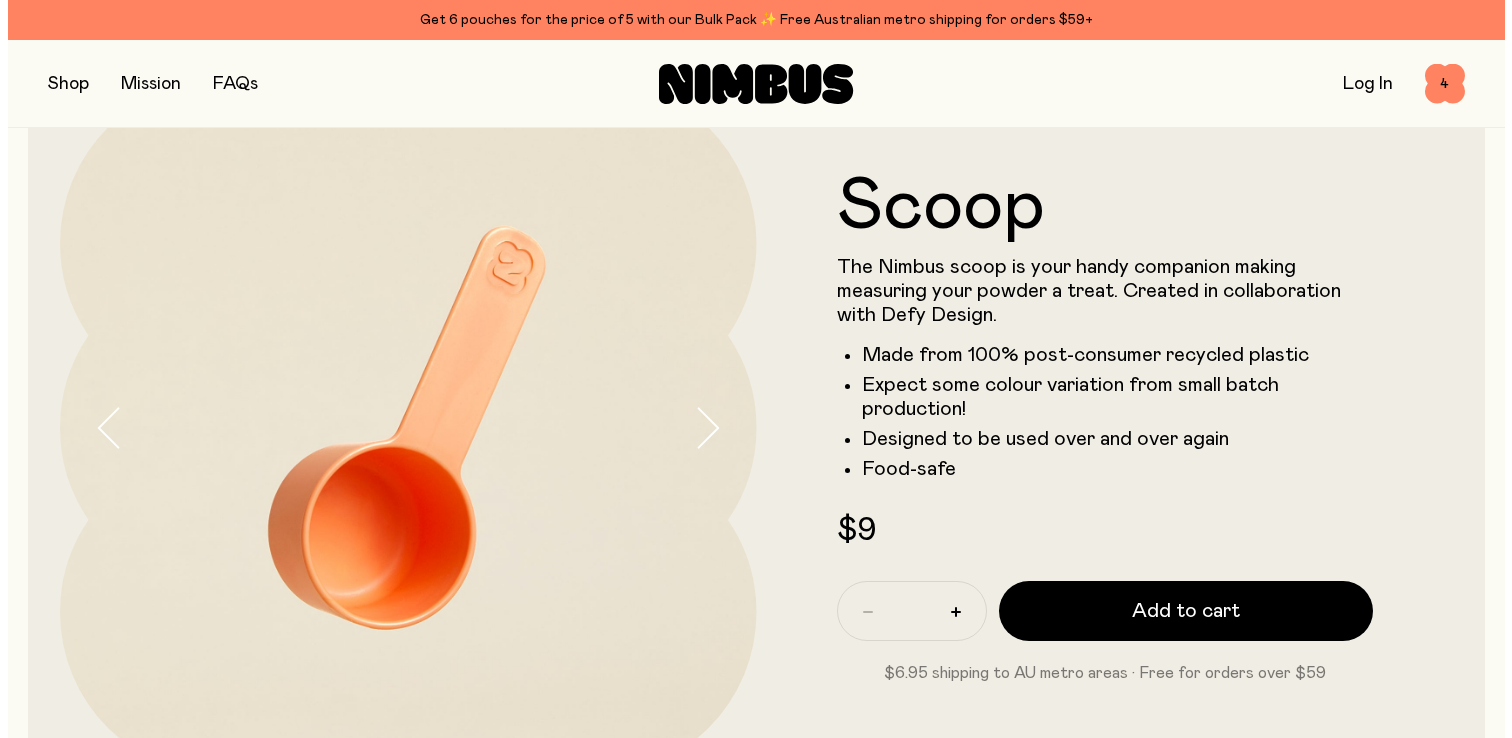 scroll, scrollTop: 0, scrollLeft: 0, axis: both 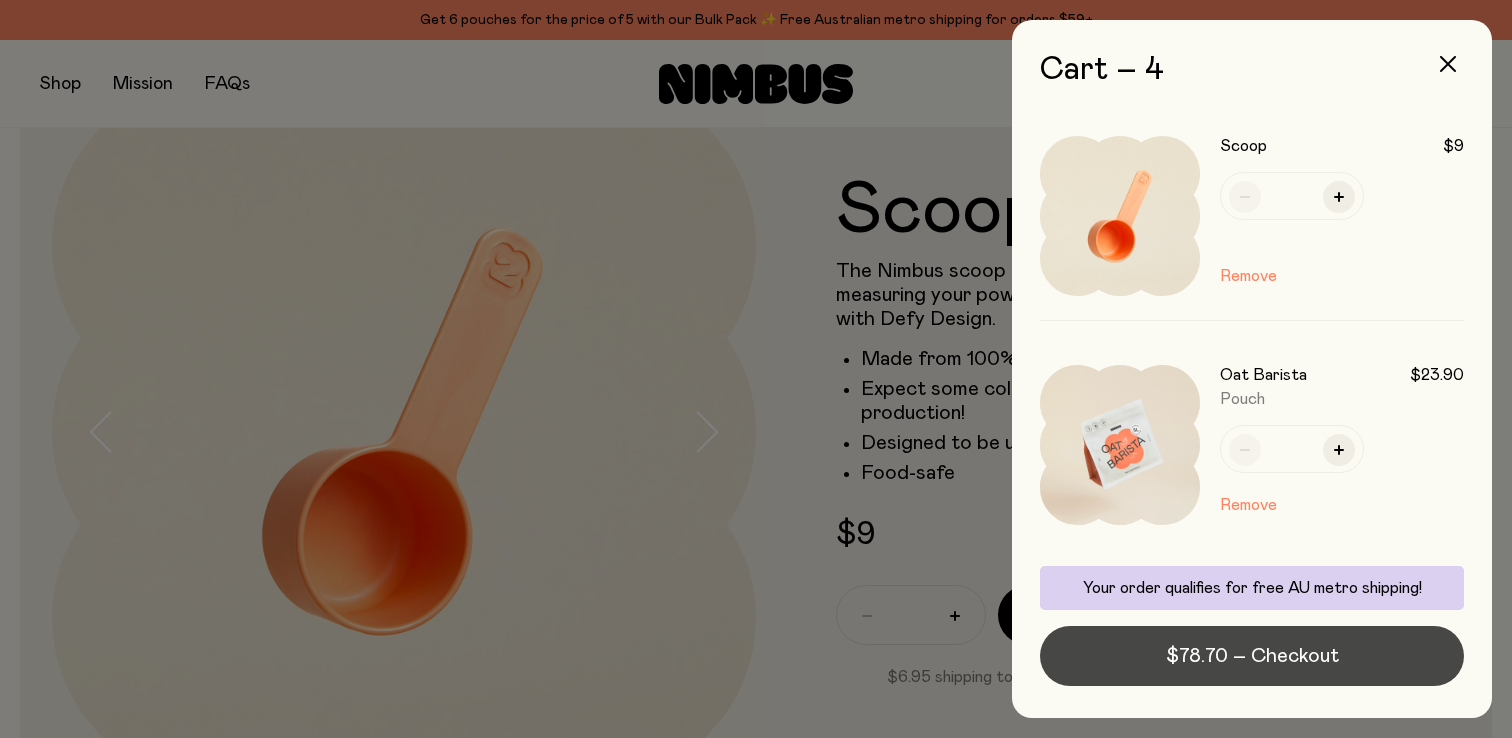 click on "$78.70 – Checkout" at bounding box center [1252, 656] 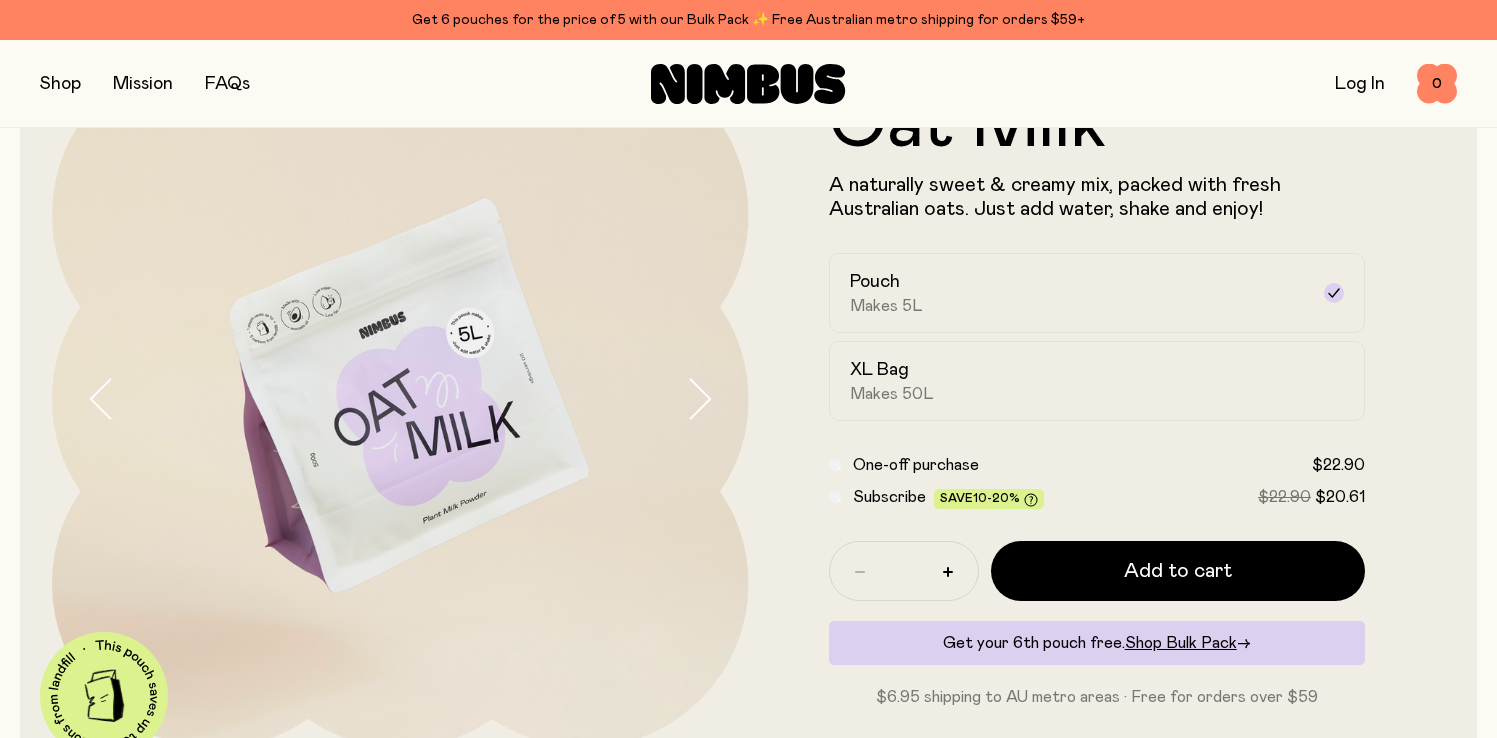 scroll, scrollTop: 134, scrollLeft: 0, axis: vertical 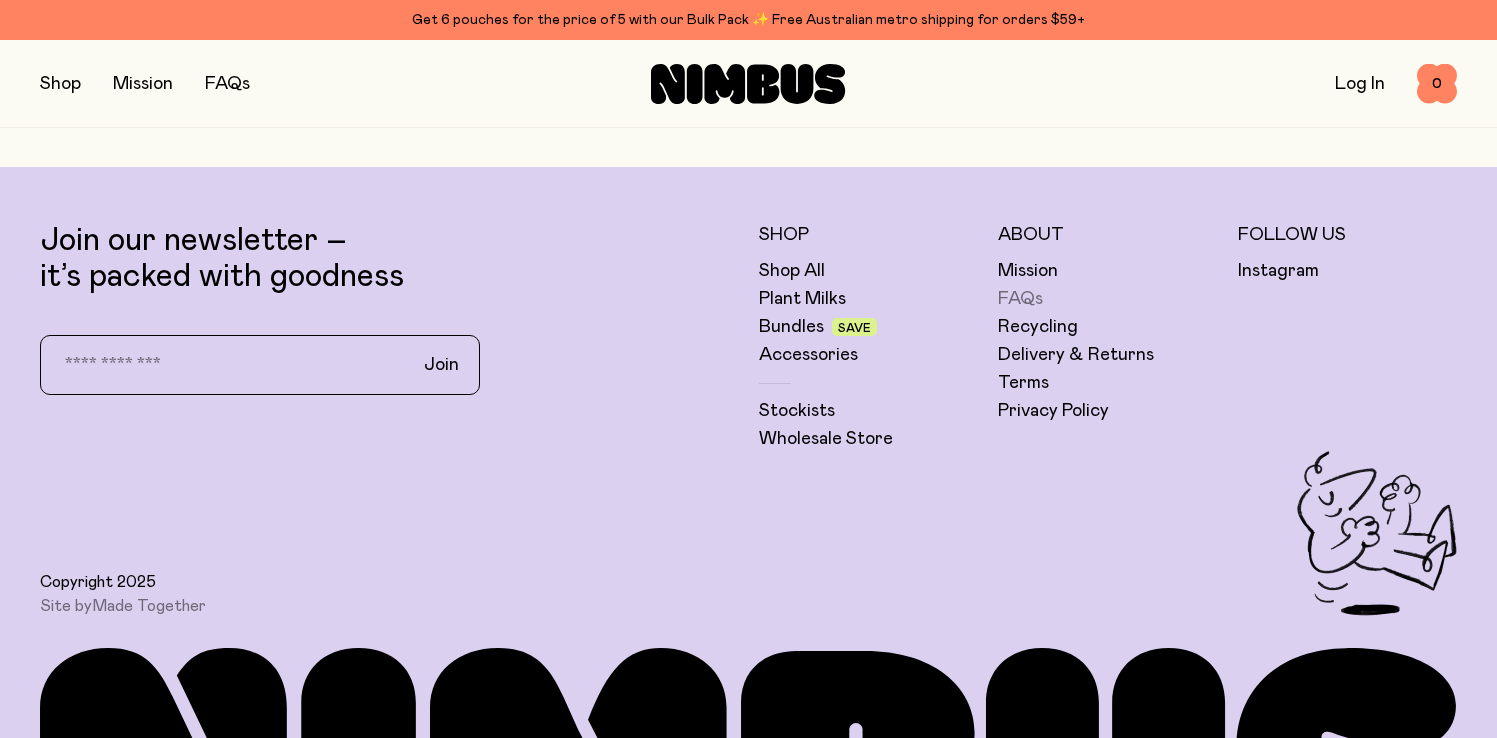 click on "FAQs" at bounding box center [1020, 299] 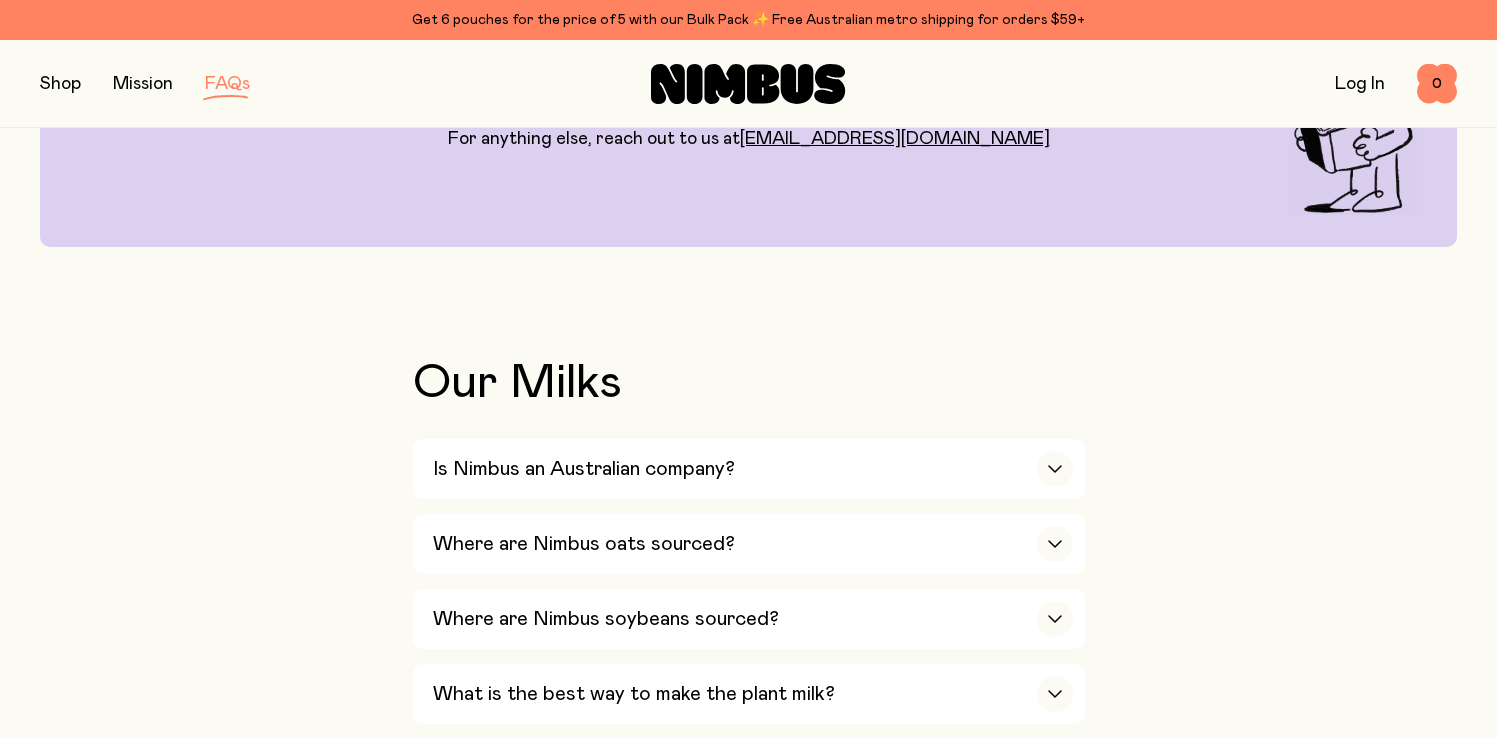 scroll, scrollTop: 245, scrollLeft: 0, axis: vertical 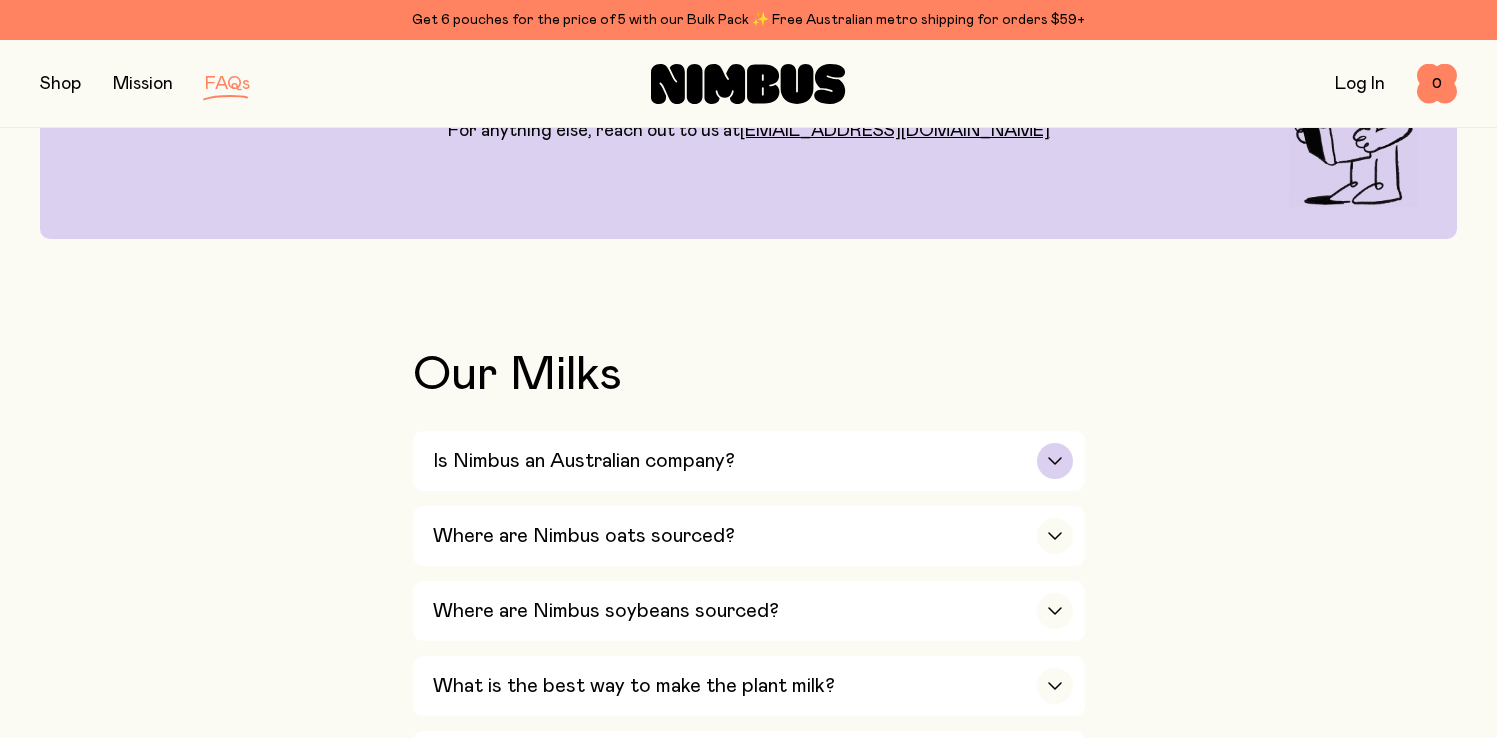 click on "Is Nimbus an Australian company?" at bounding box center [753, 461] 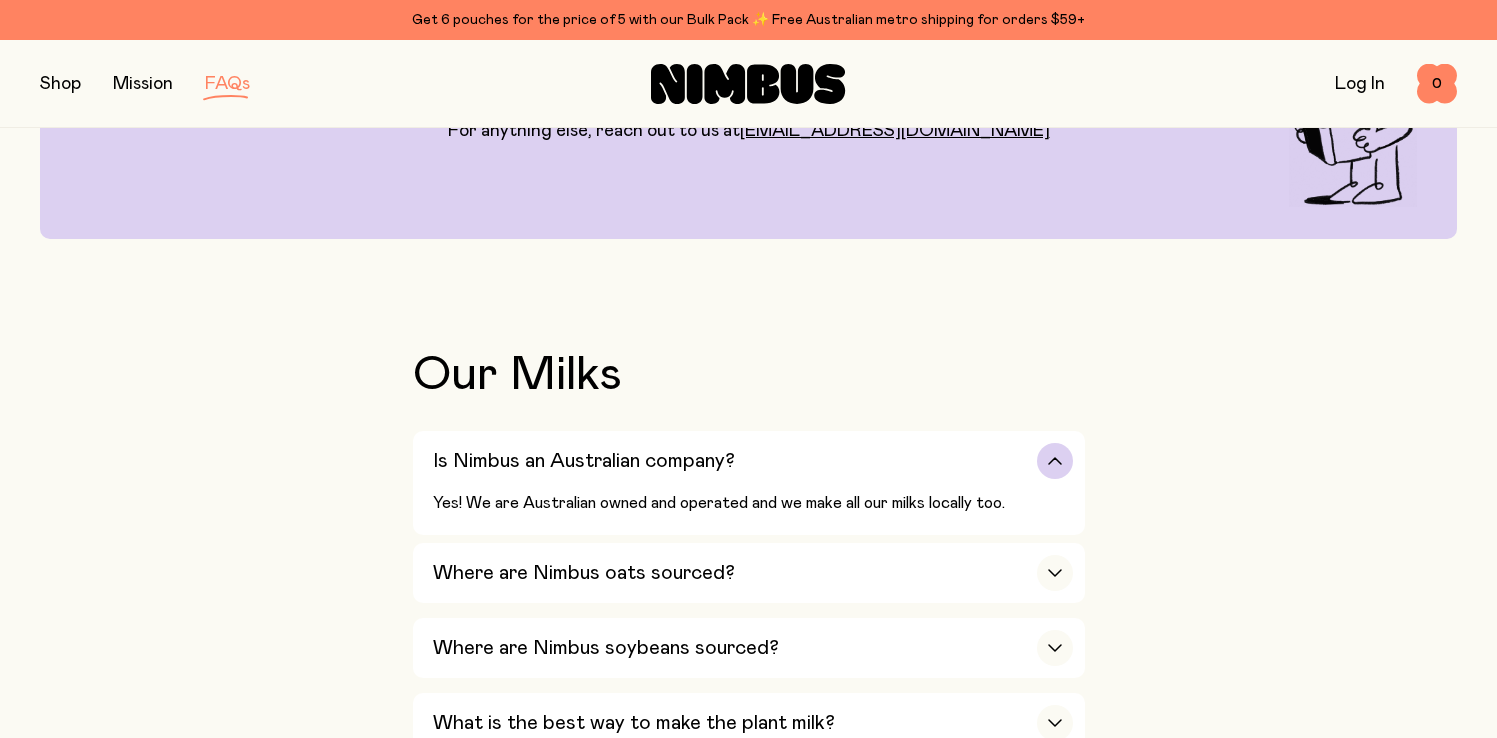 click on "Is Nimbus an Australian company?" at bounding box center (753, 461) 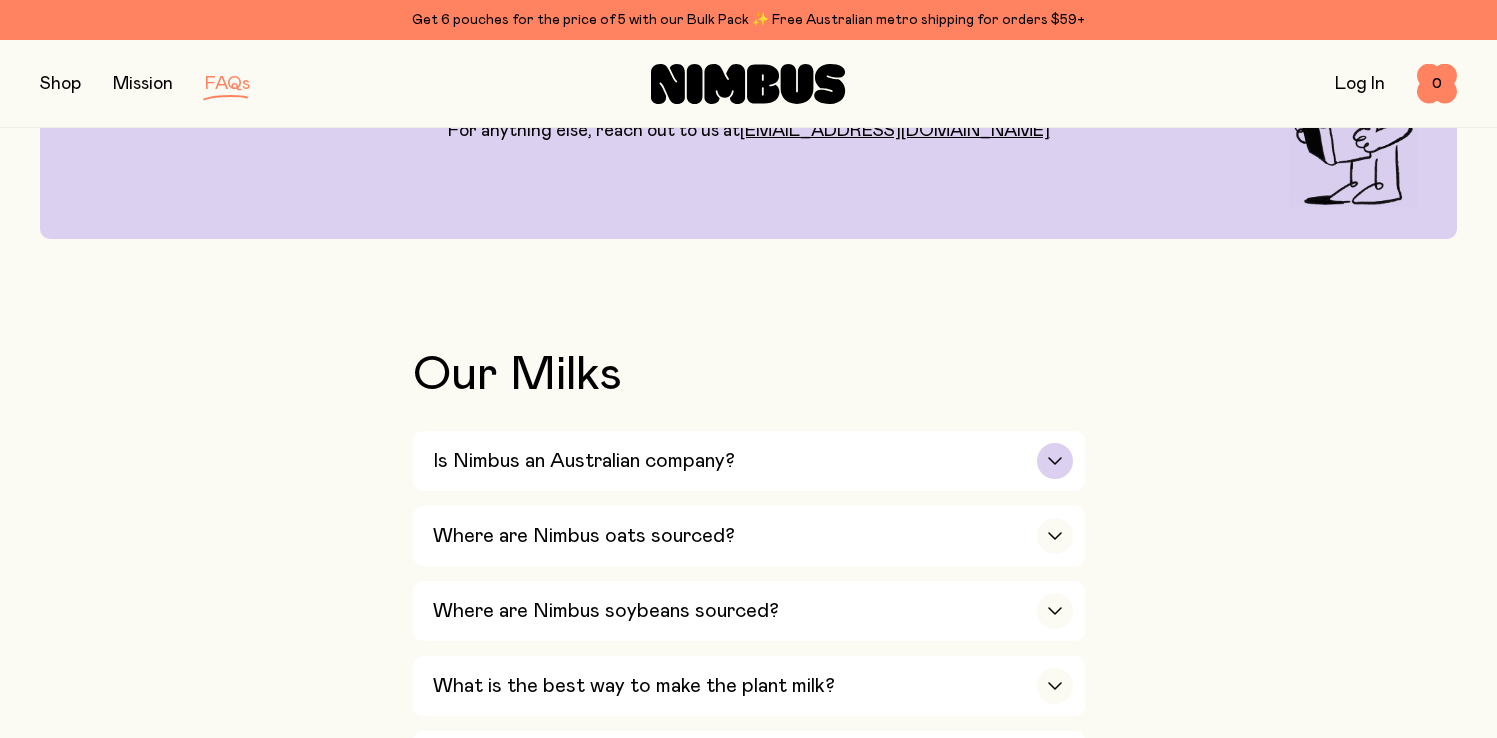 click on "Is Nimbus an Australian company?" at bounding box center [753, 461] 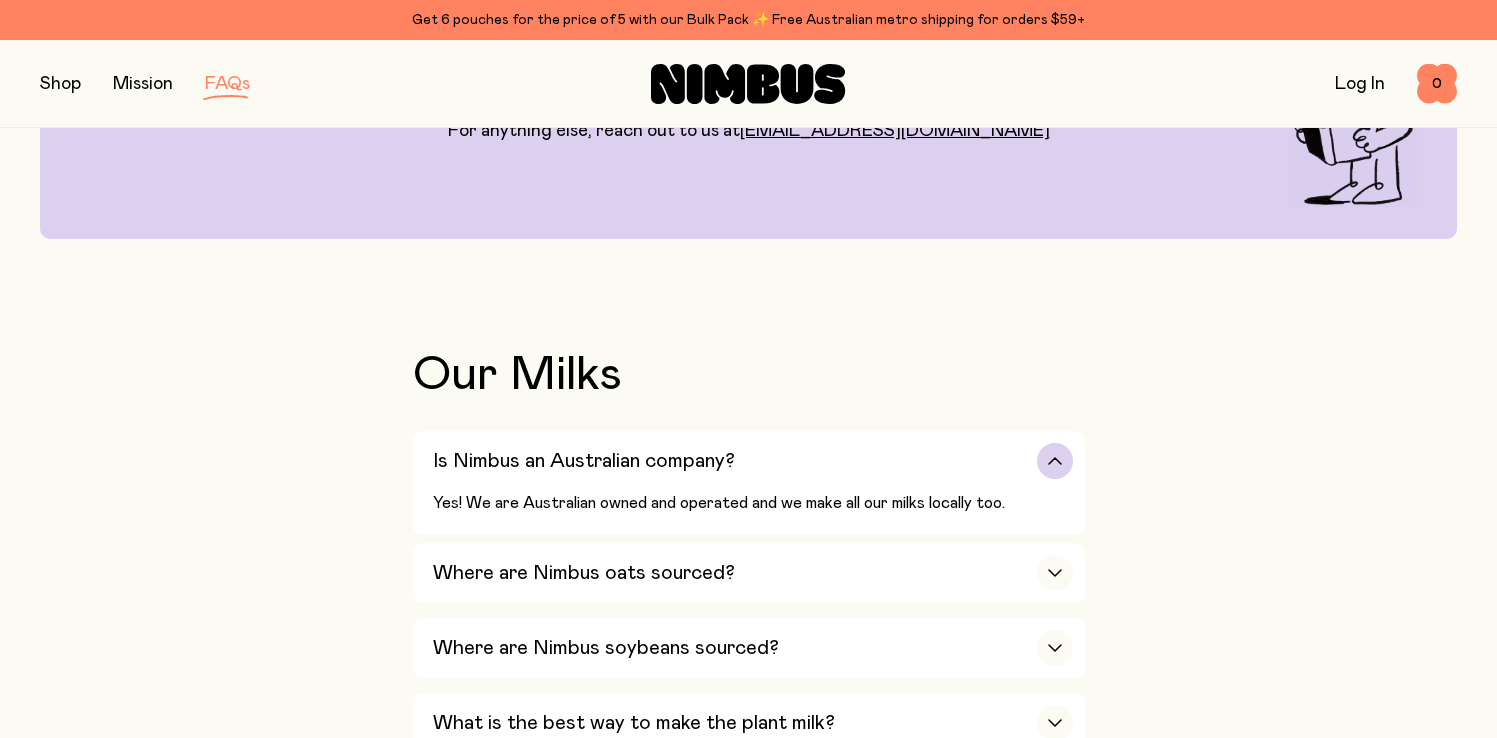 click on "Is Nimbus an Australian company?" at bounding box center [753, 461] 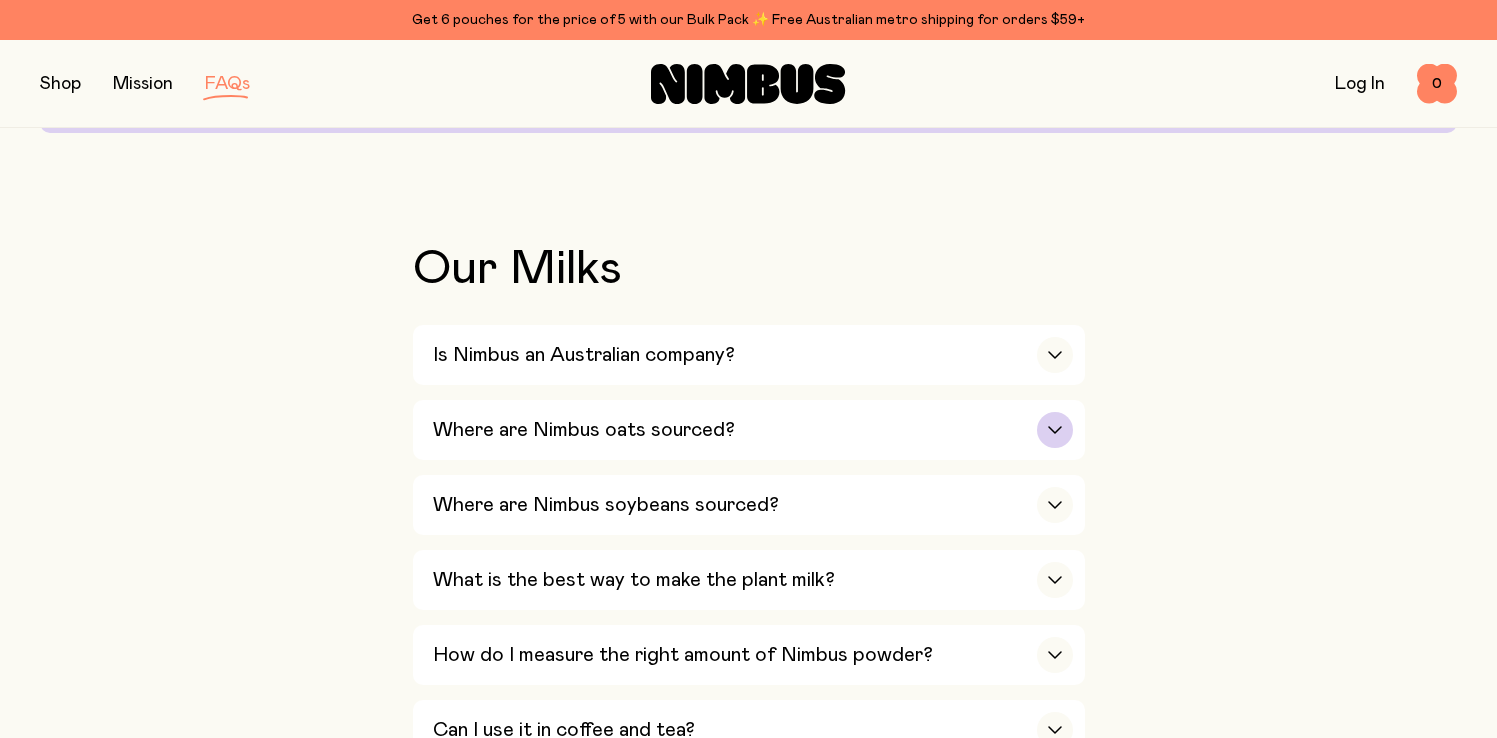 scroll, scrollTop: 352, scrollLeft: 0, axis: vertical 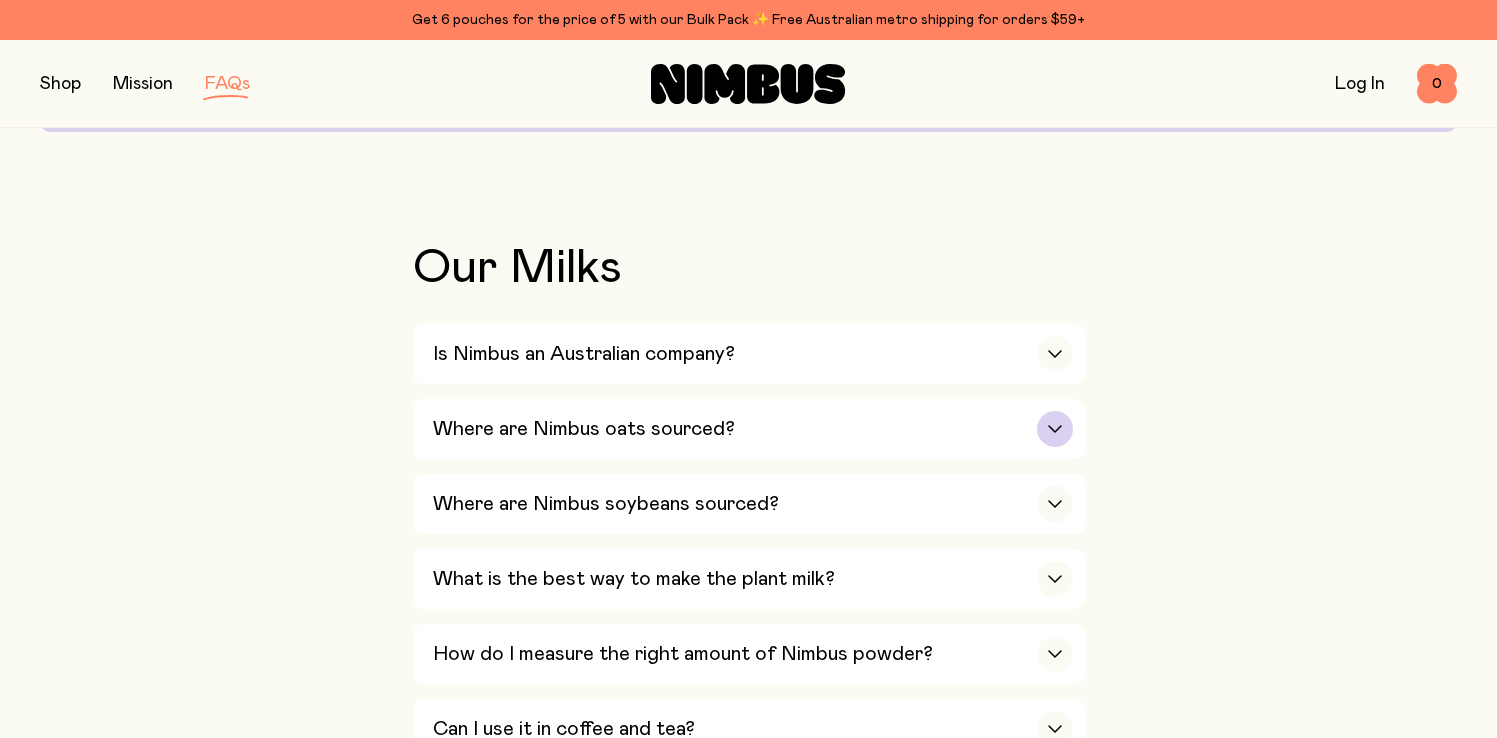 click on "Where are Nimbus oats sourced?" at bounding box center (753, 429) 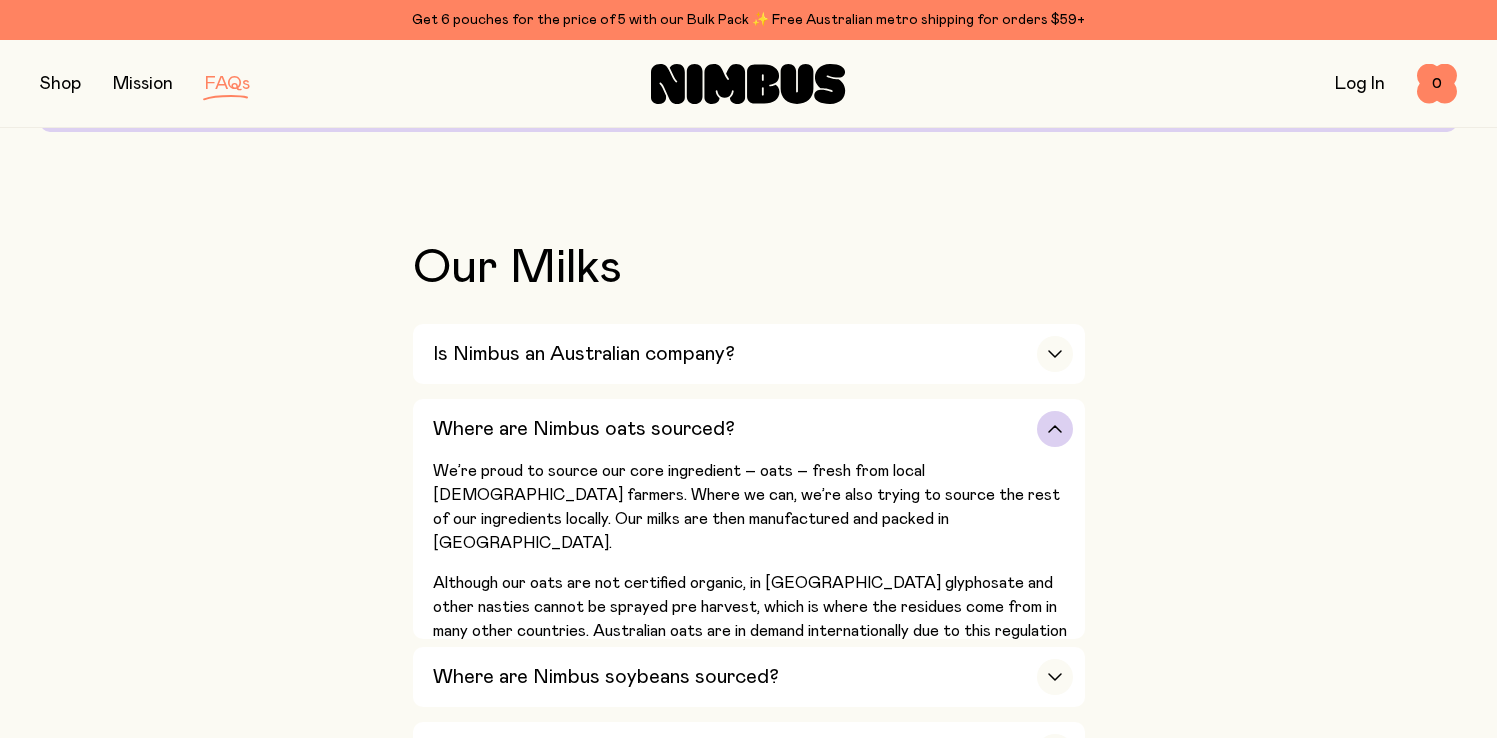 click on "Where are Nimbus oats sourced?" at bounding box center (753, 429) 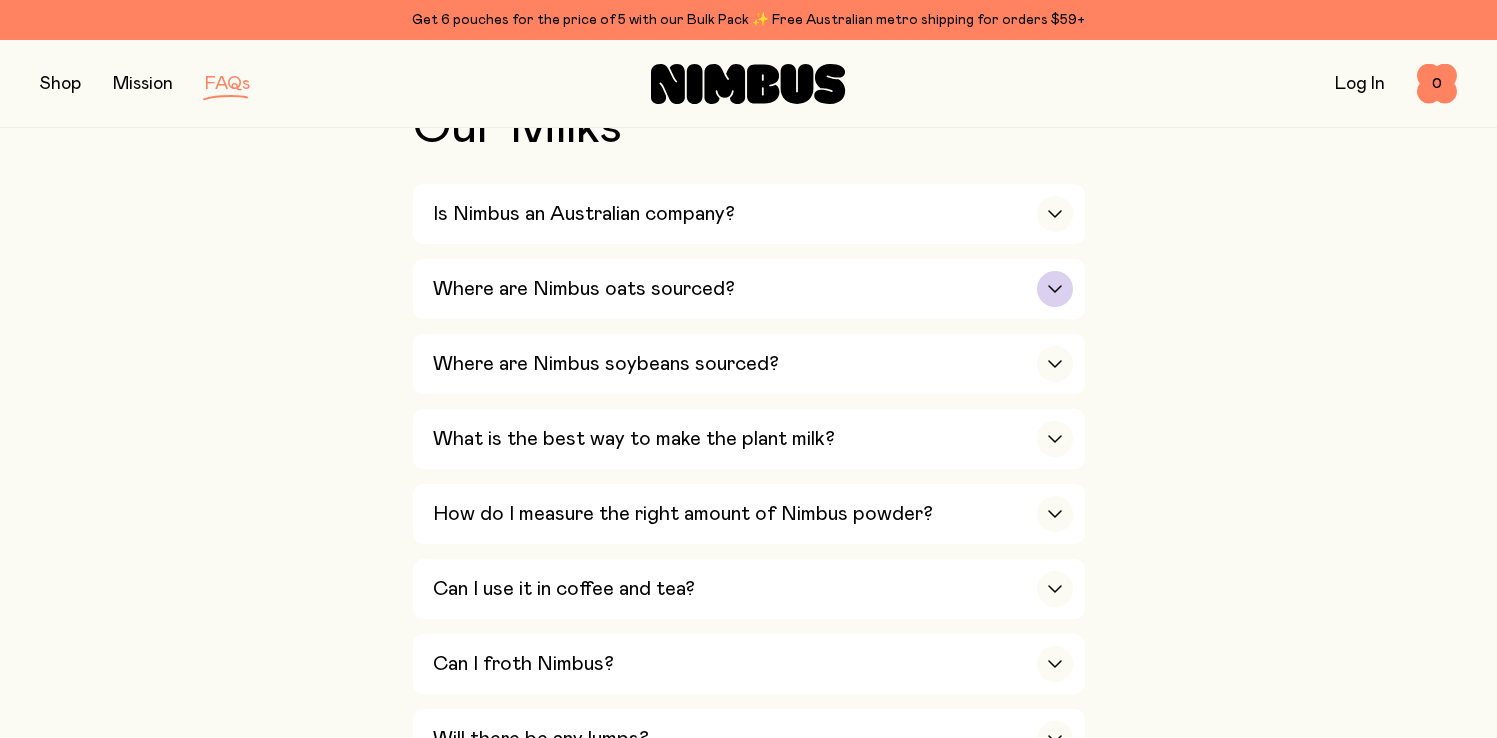 scroll, scrollTop: 494, scrollLeft: 0, axis: vertical 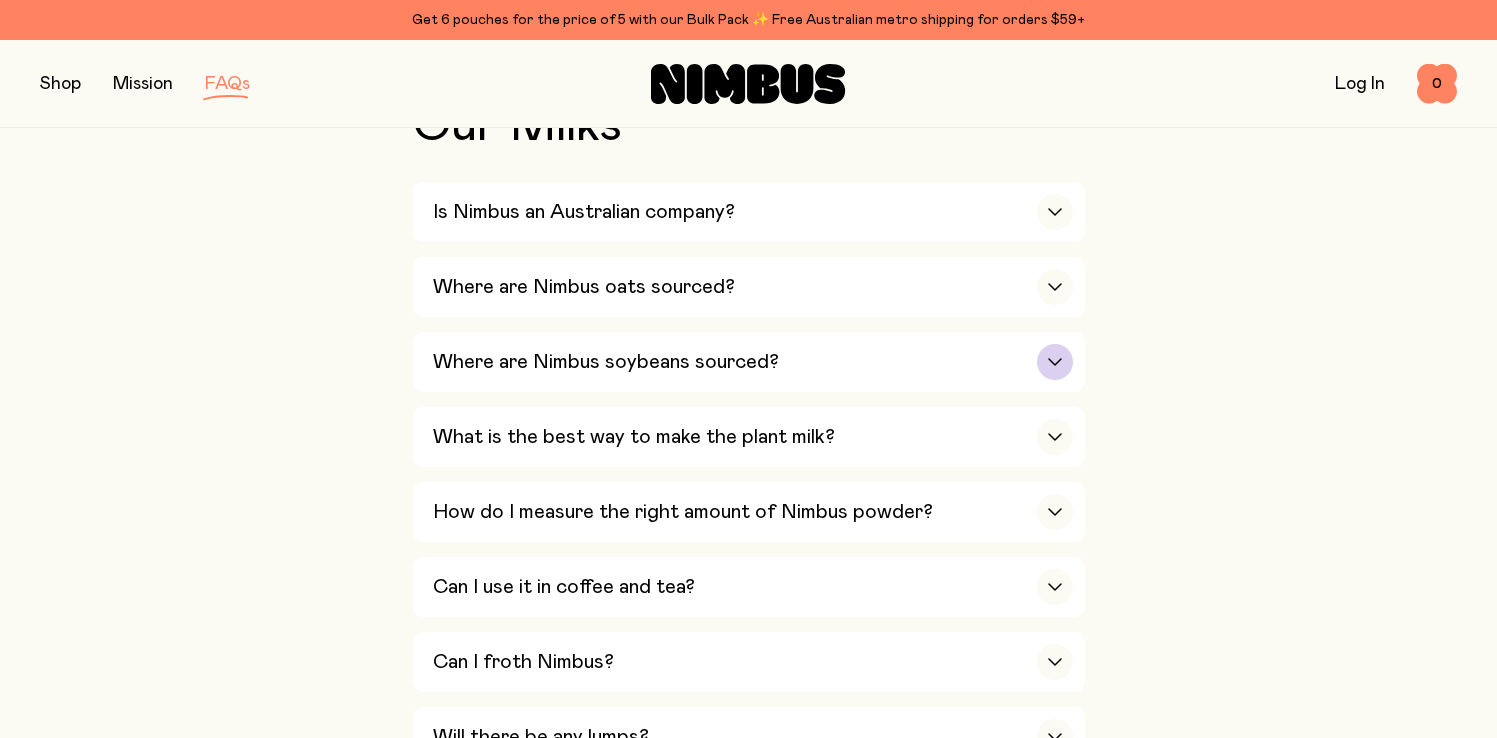 click on "Where are Nimbus soybeans sourced?" at bounding box center [753, 362] 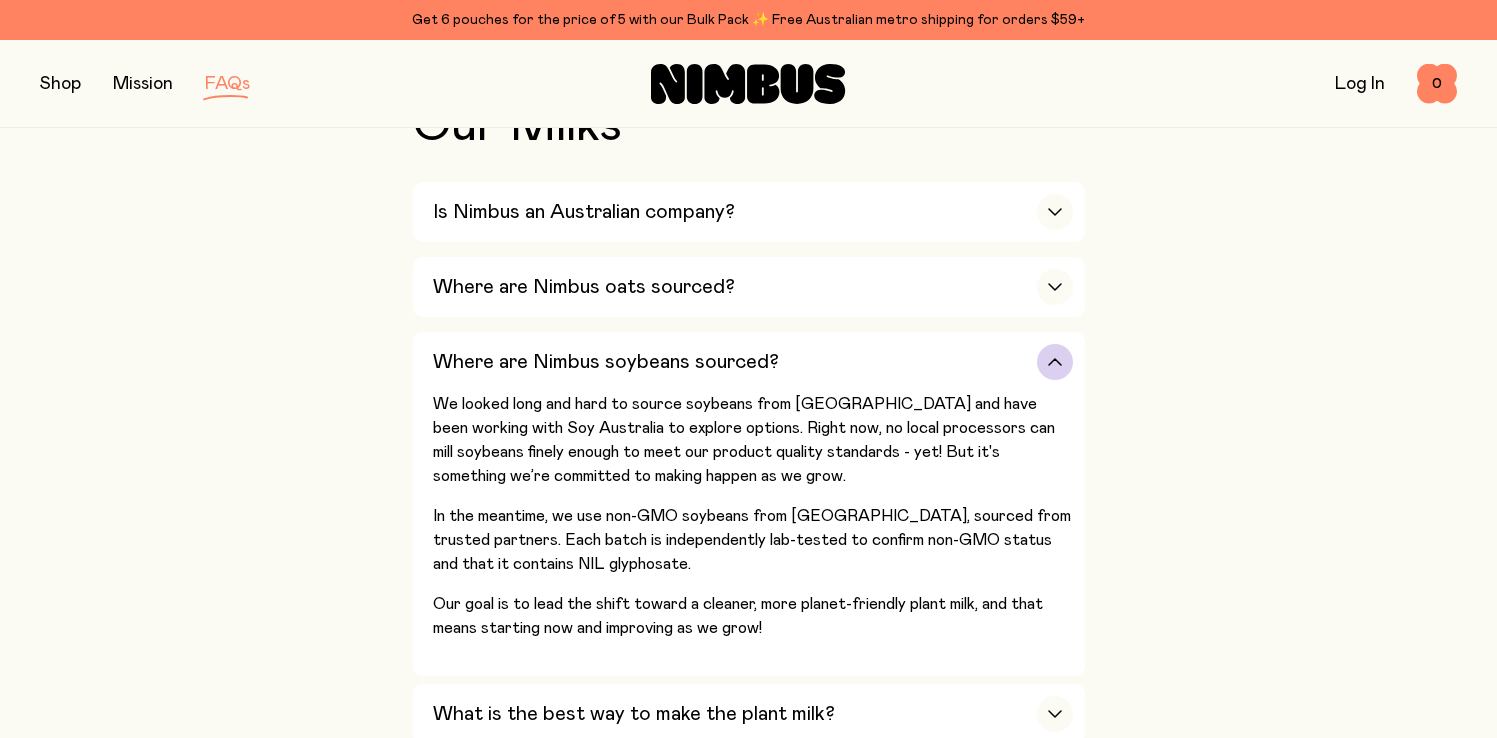 click on "Where are Nimbus soybeans sourced?" at bounding box center (753, 362) 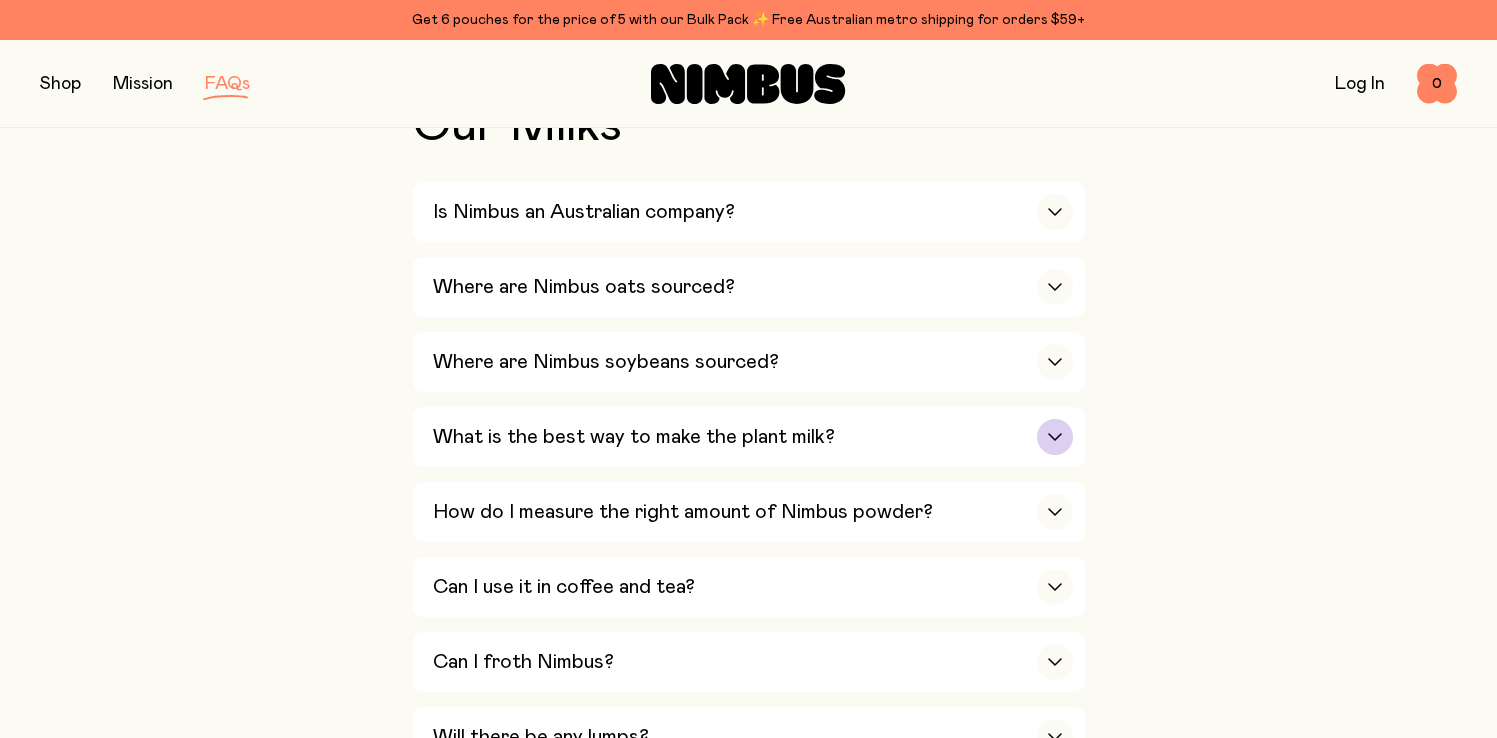 click on "What is the best way to make the plant milk?" at bounding box center (634, 437) 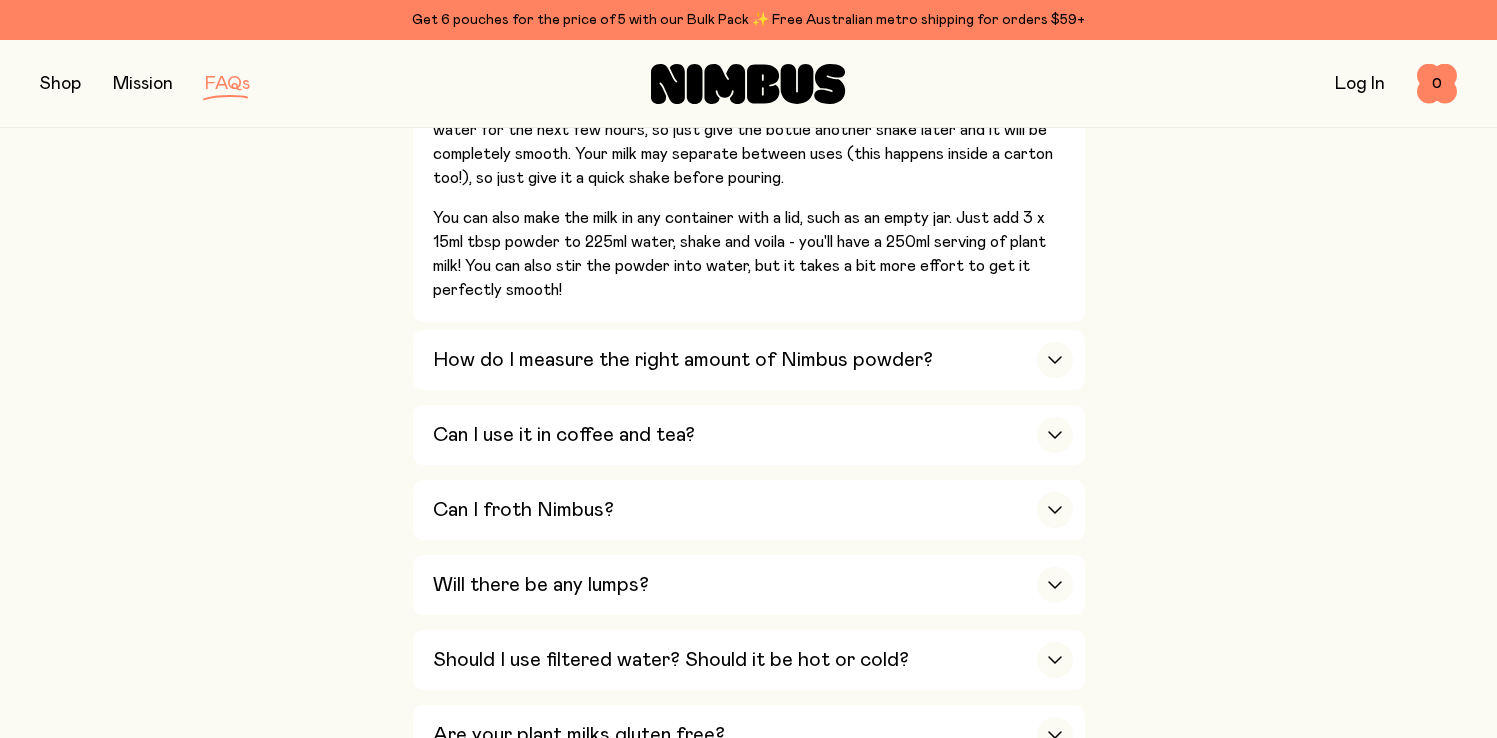 scroll, scrollTop: 1042, scrollLeft: 0, axis: vertical 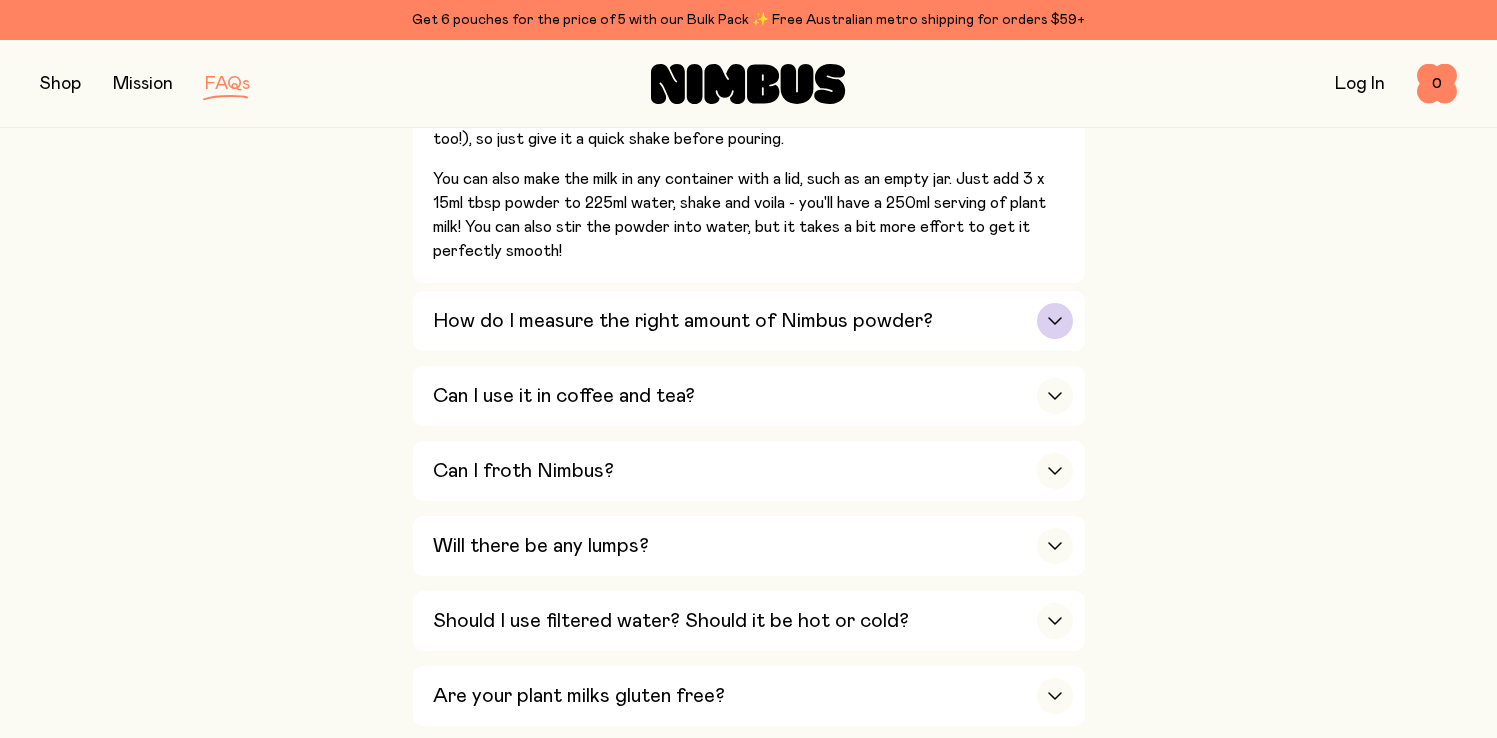 click at bounding box center [1055, 321] 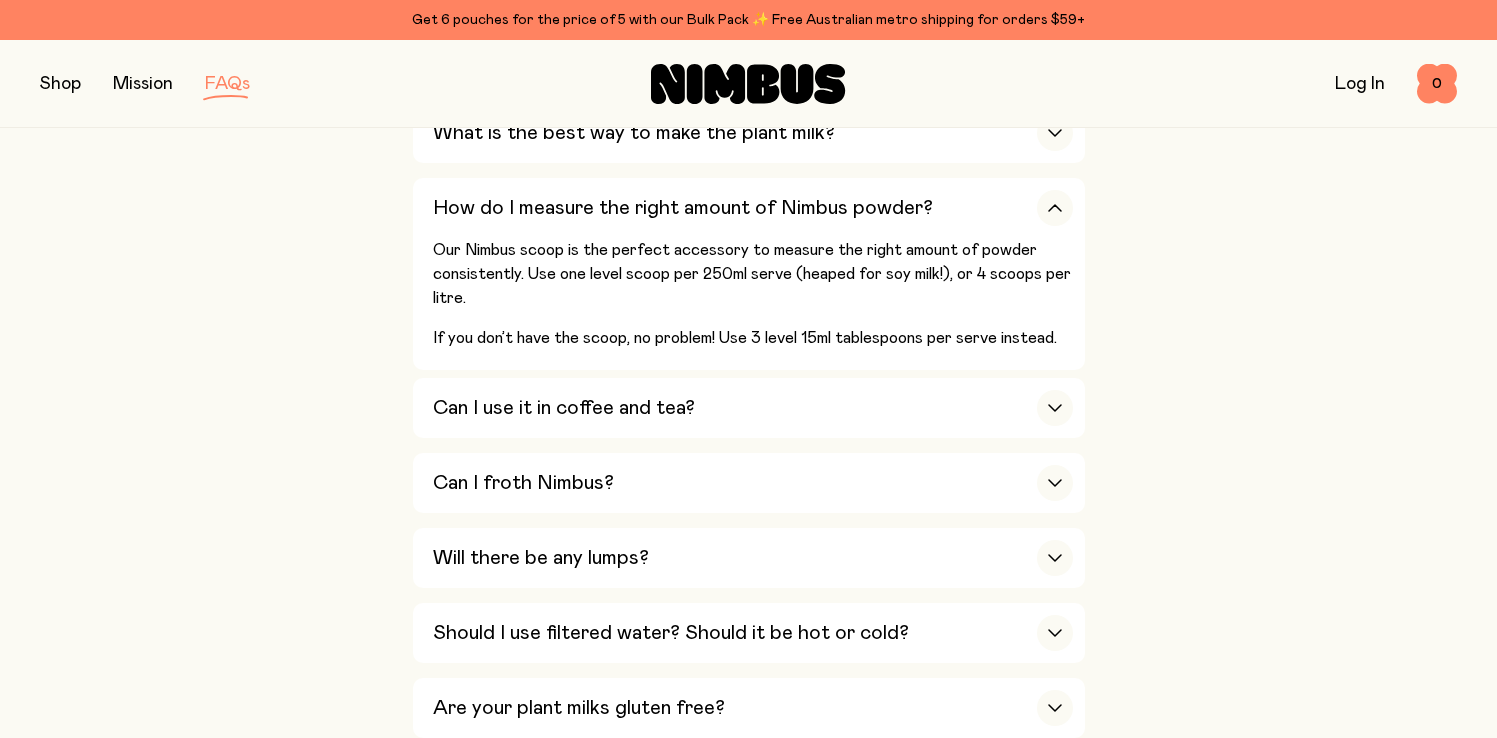 scroll, scrollTop: 776, scrollLeft: 0, axis: vertical 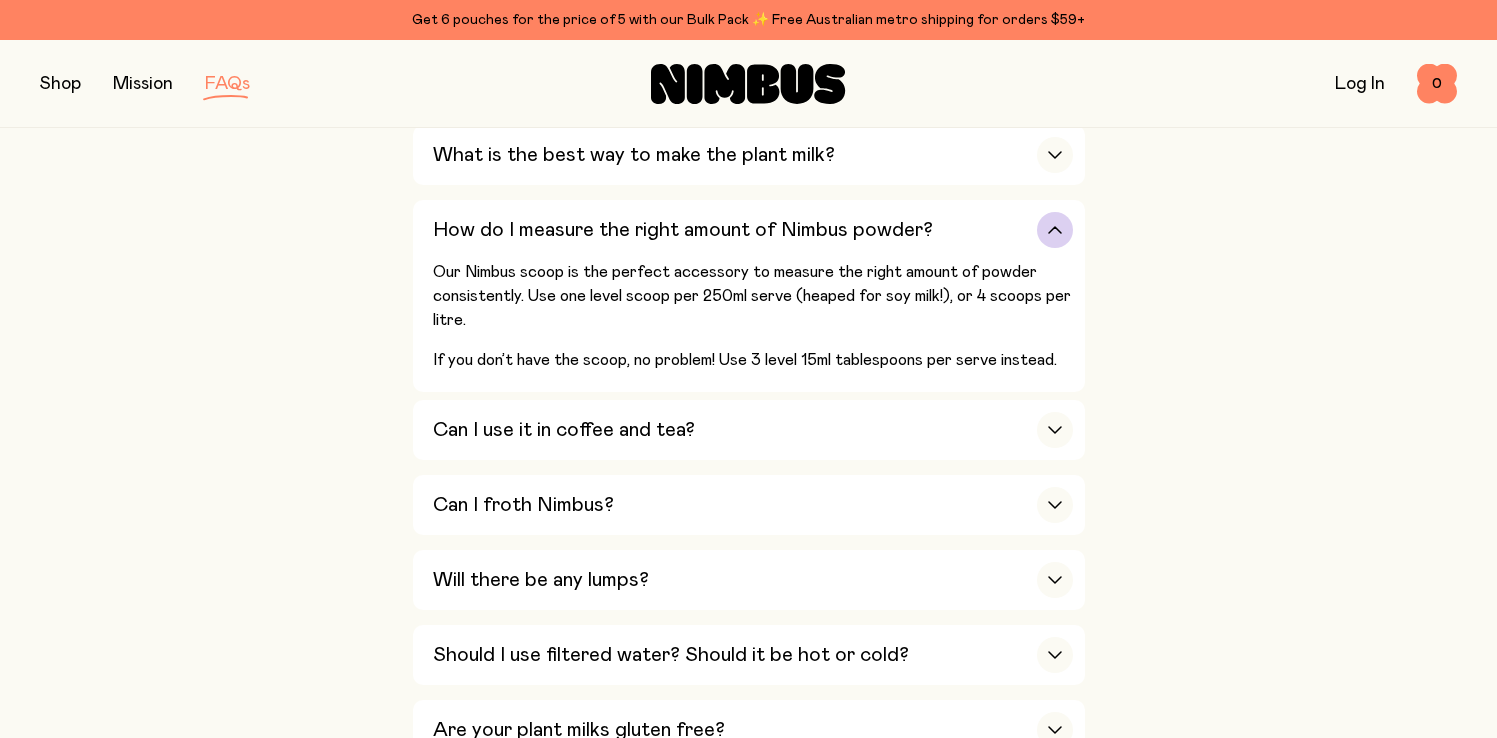 click 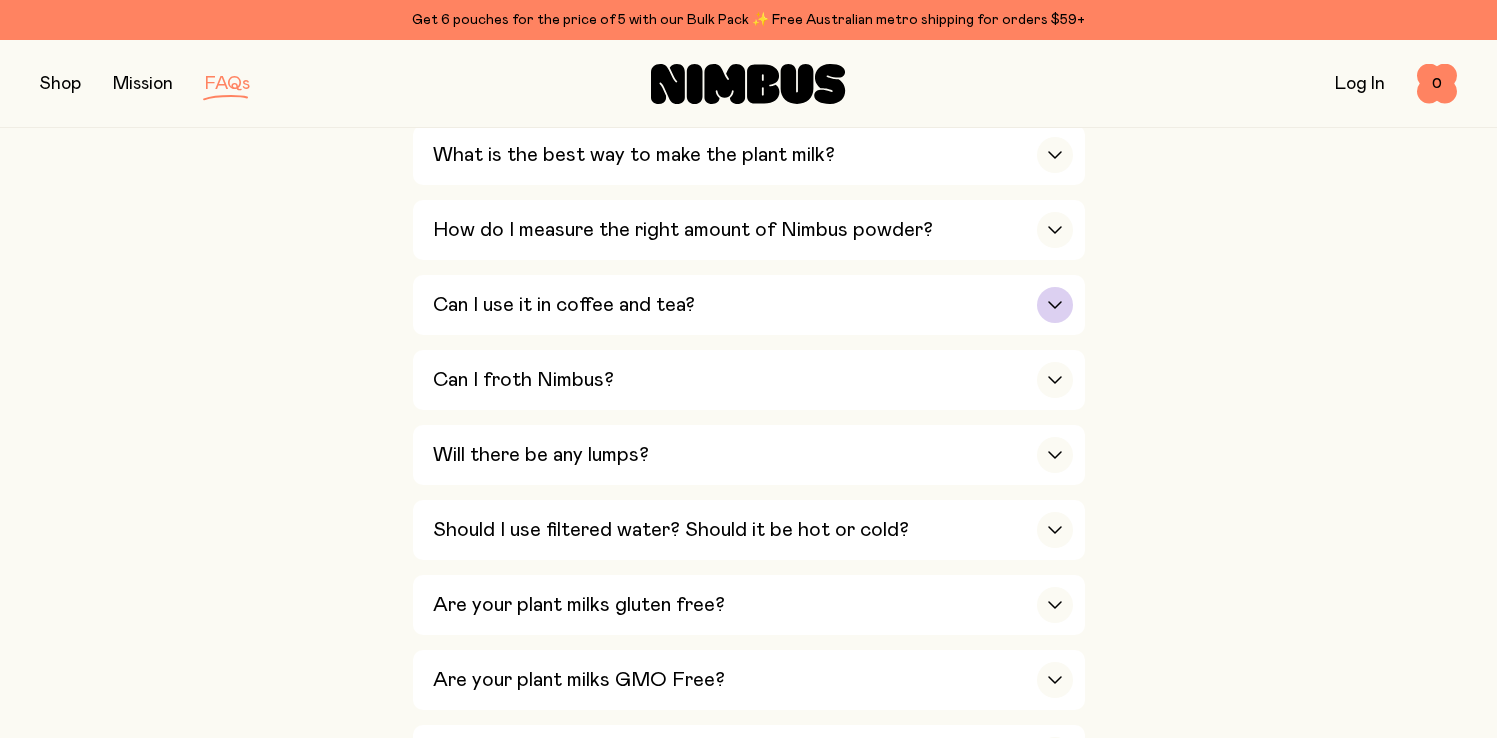 click at bounding box center [1055, 305] 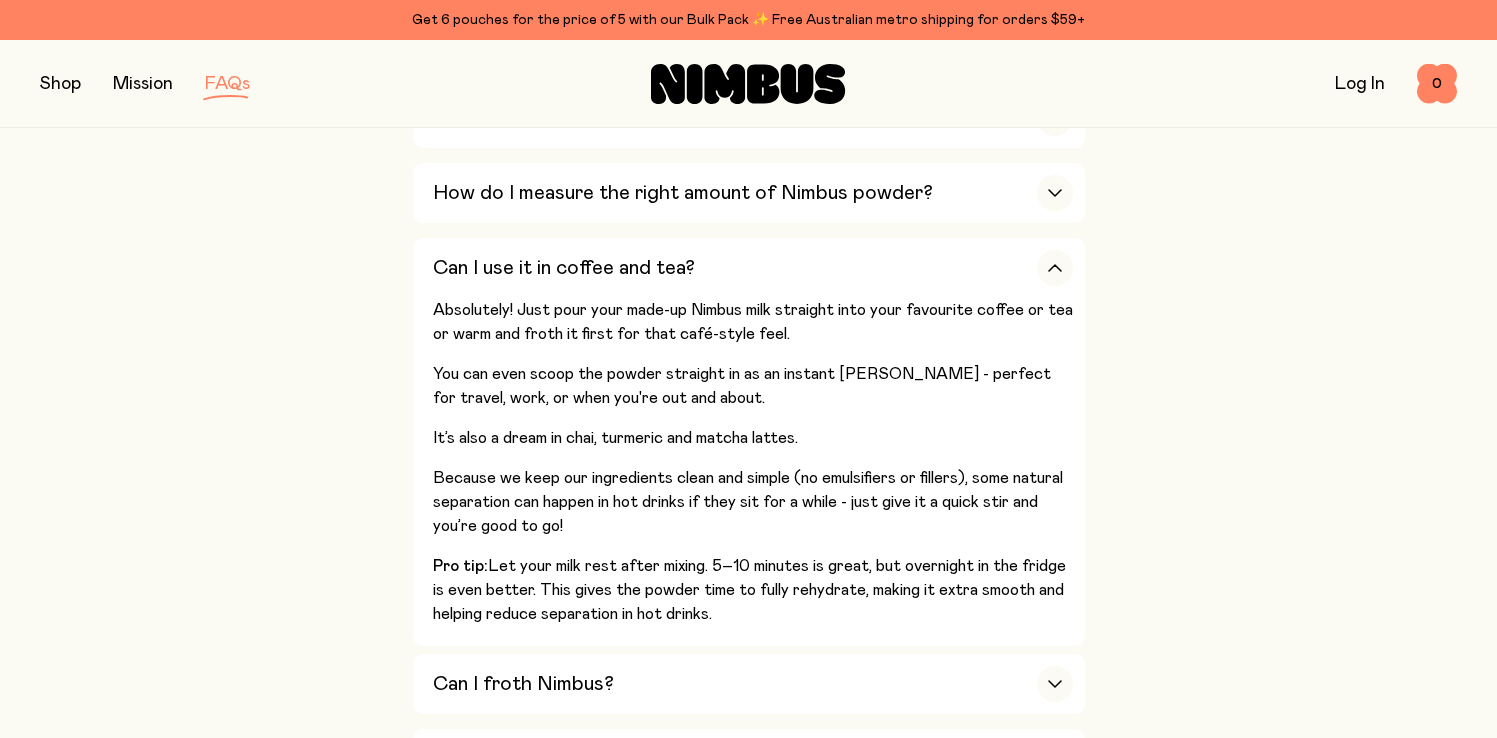 scroll, scrollTop: 817, scrollLeft: 0, axis: vertical 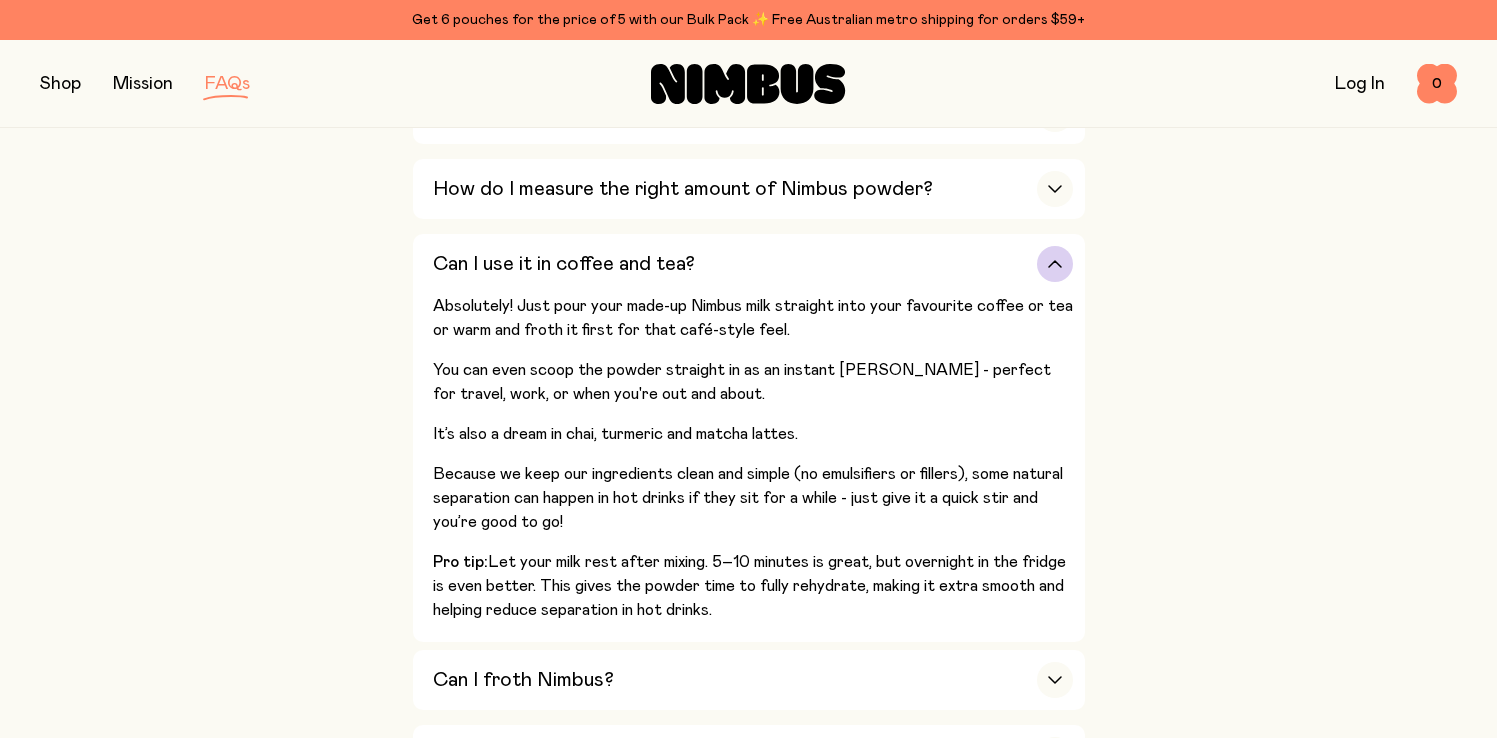 click on "Can I use it in coffee and tea?" at bounding box center [753, 264] 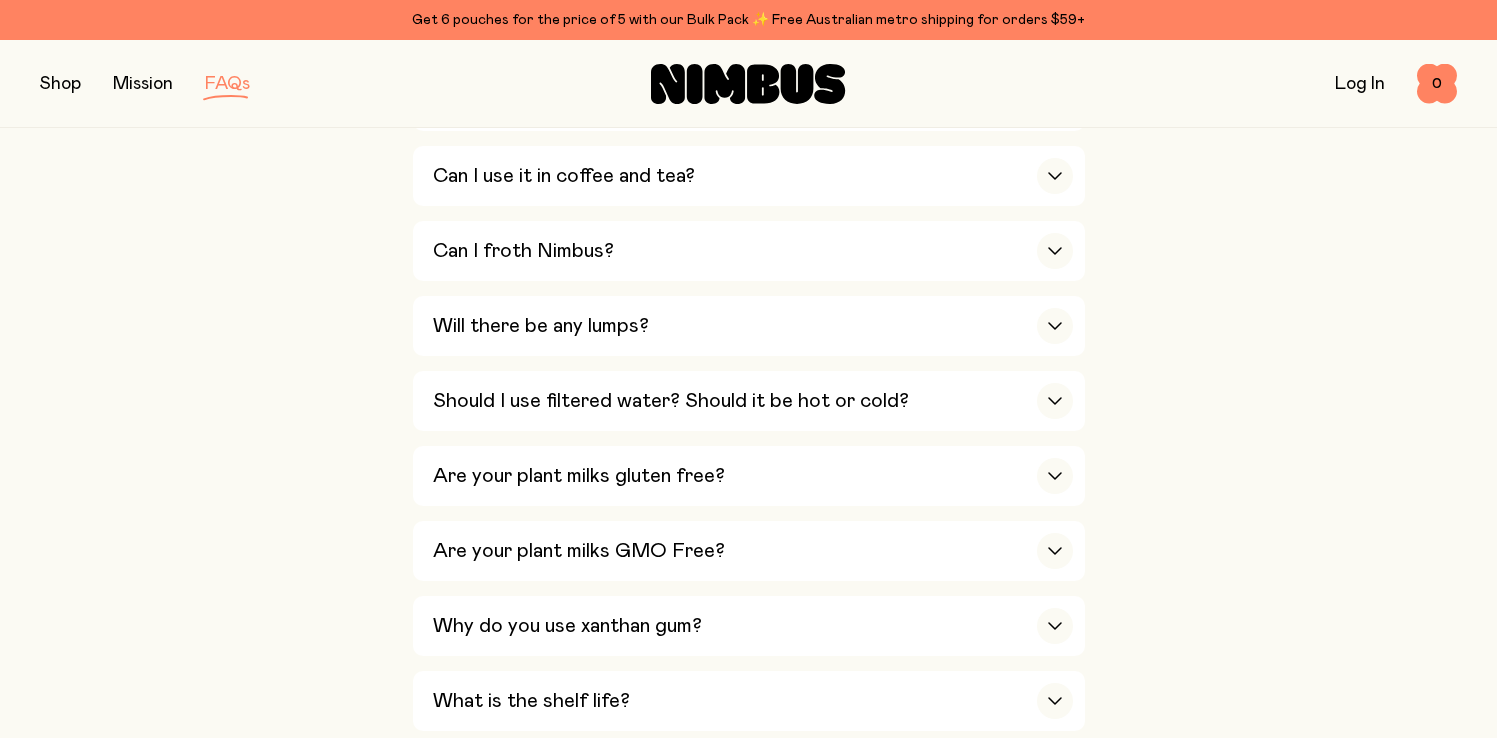 scroll, scrollTop: 915, scrollLeft: 0, axis: vertical 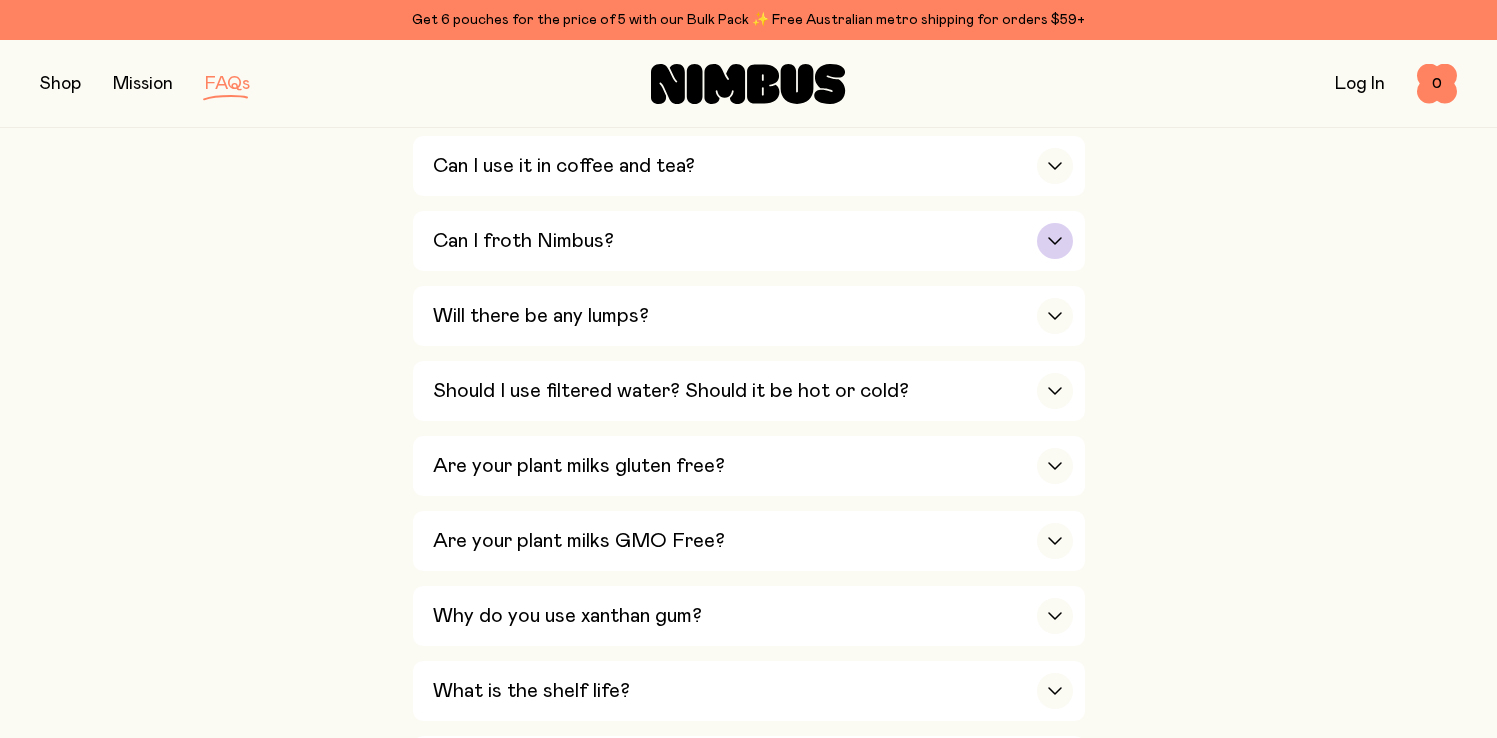 click on "Can I froth Nimbus?" at bounding box center (753, 241) 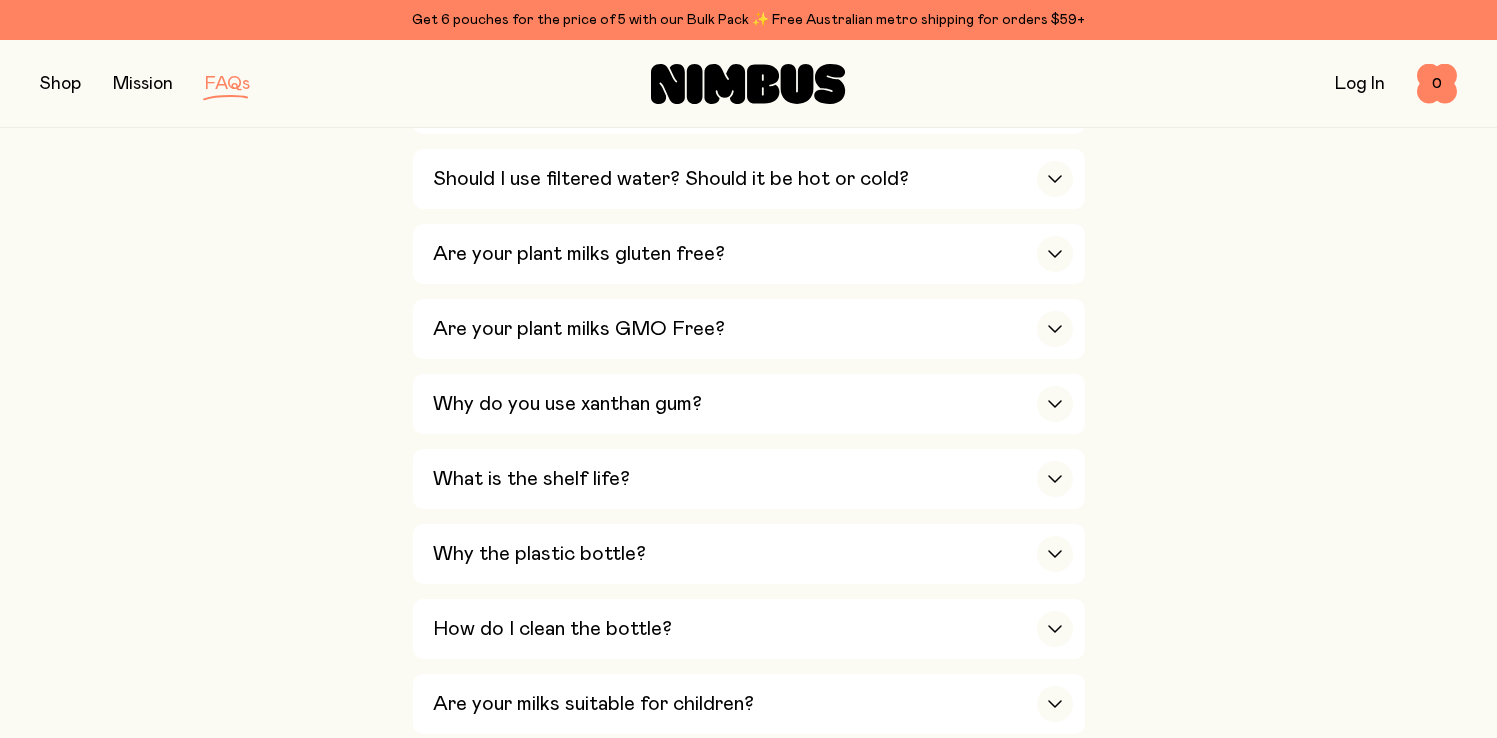 scroll, scrollTop: 1680, scrollLeft: 0, axis: vertical 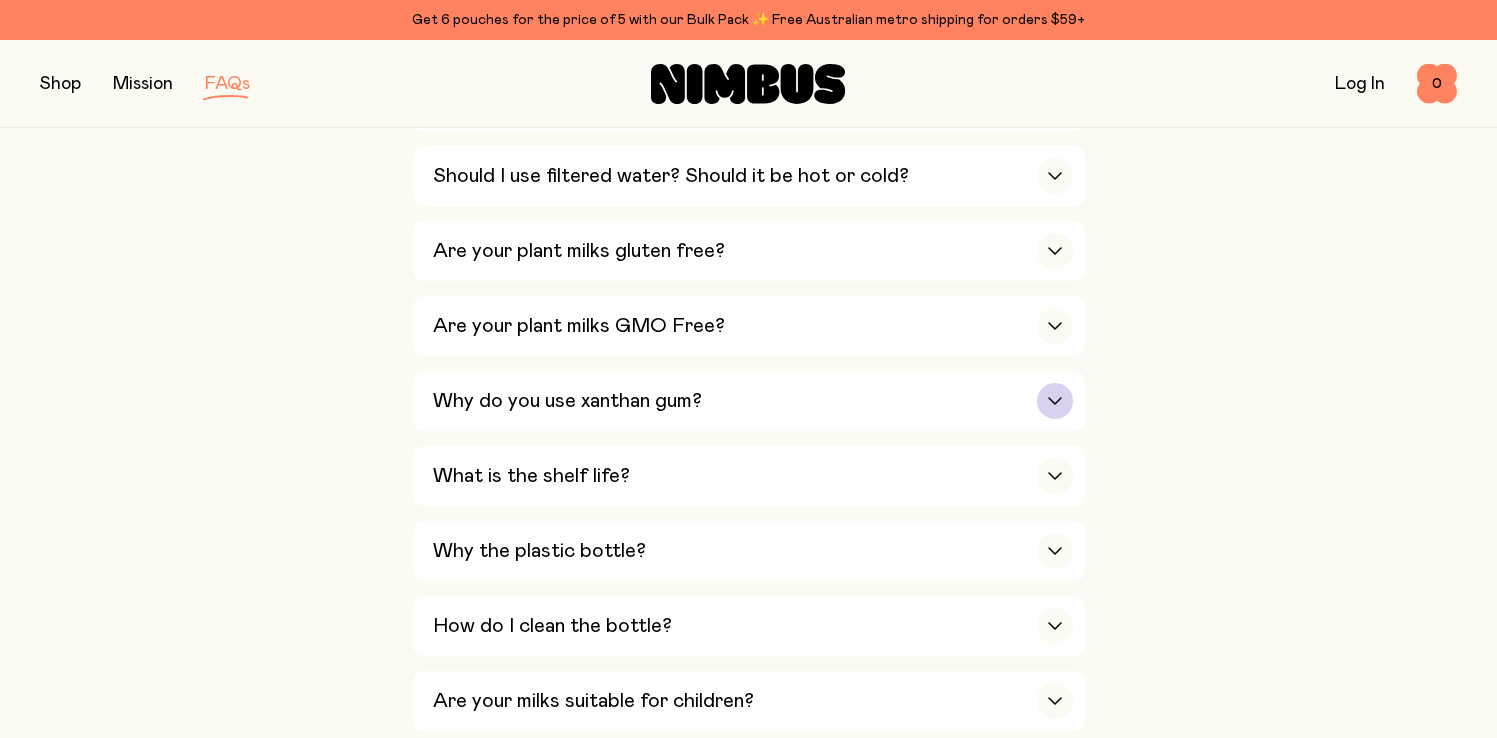 click on "Why do you use xanthan gum?" at bounding box center (753, 401) 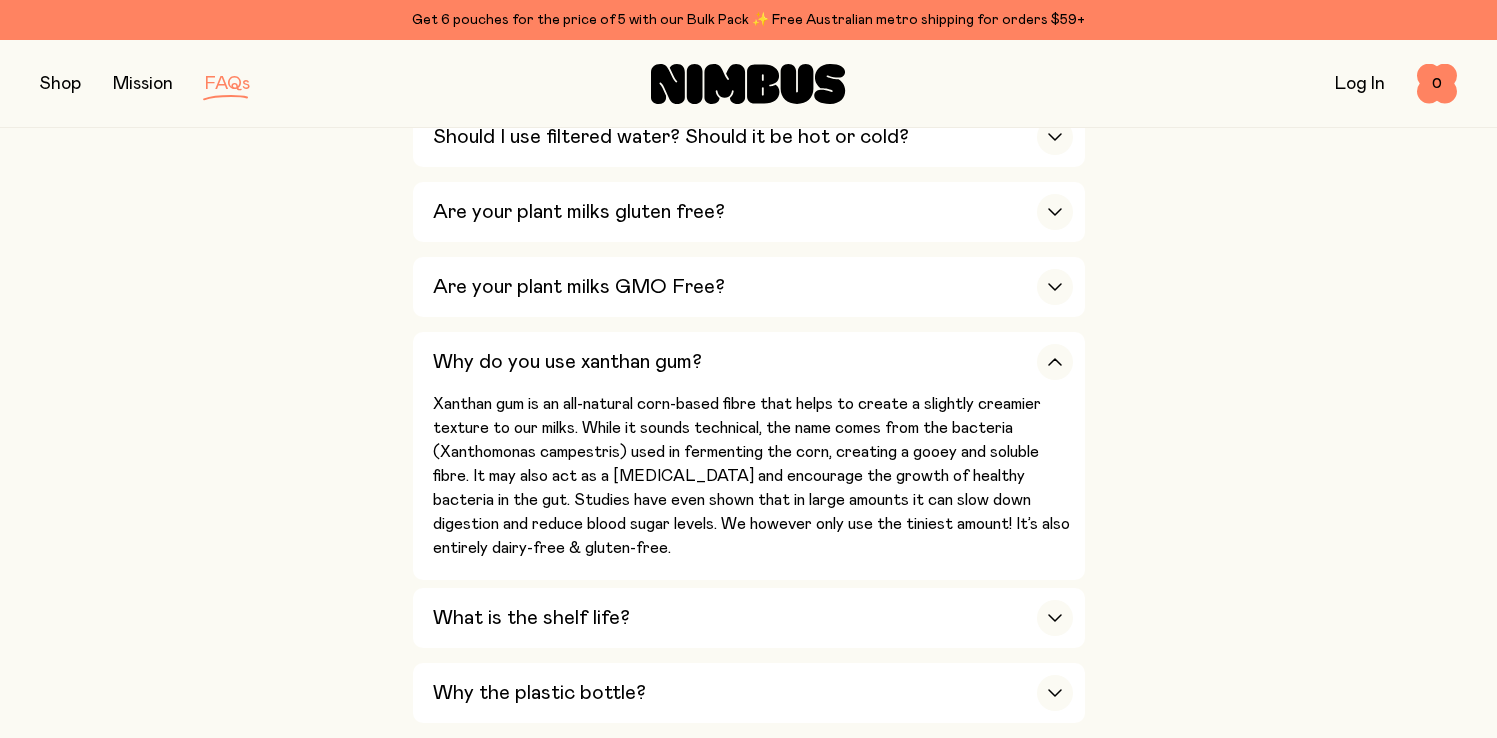 scroll, scrollTop: 1176, scrollLeft: 0, axis: vertical 